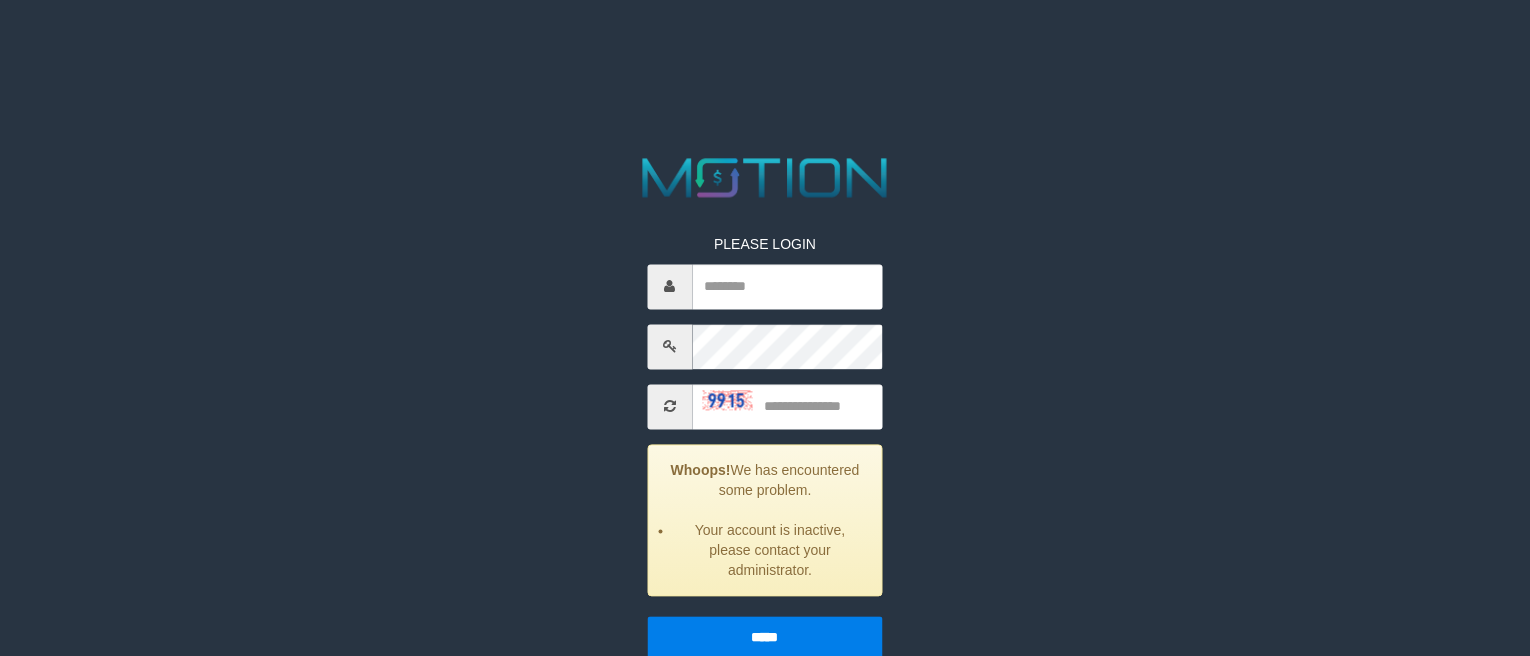 scroll, scrollTop: 151, scrollLeft: 0, axis: vertical 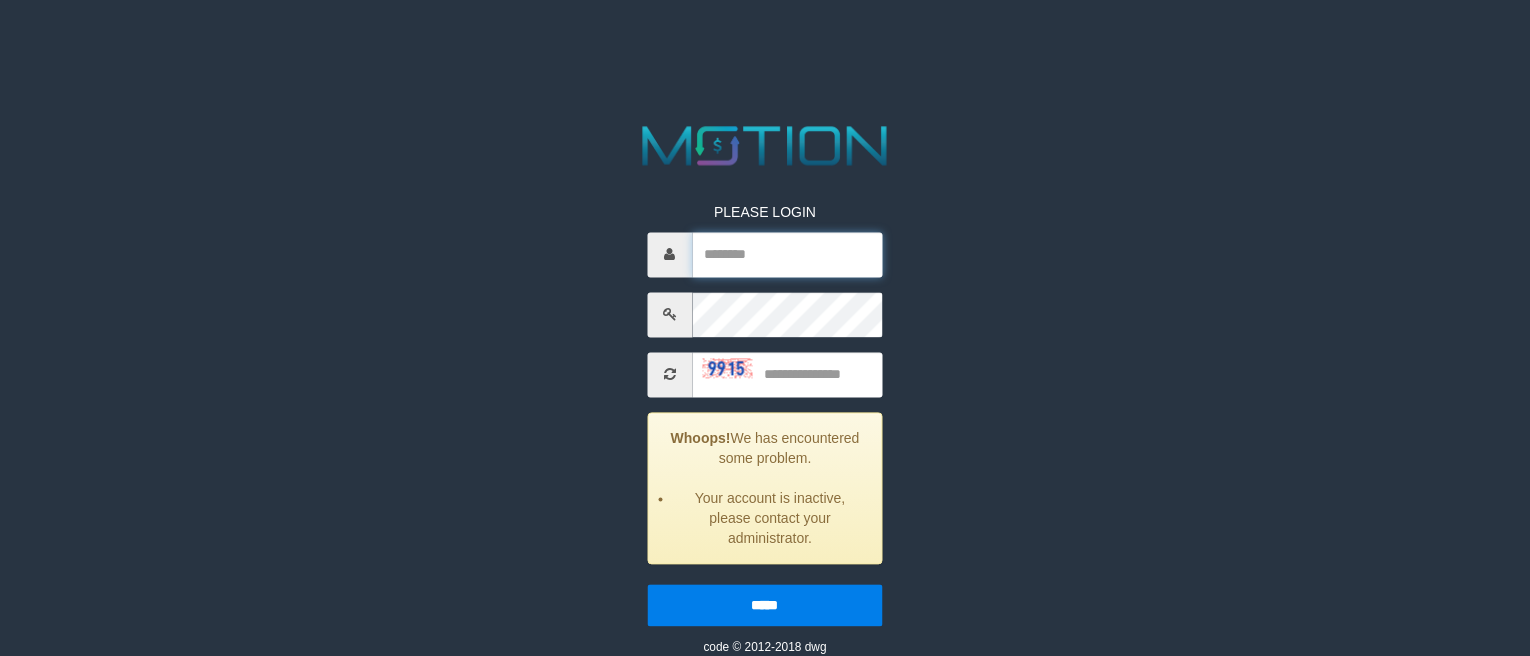 click at bounding box center (787, 254) 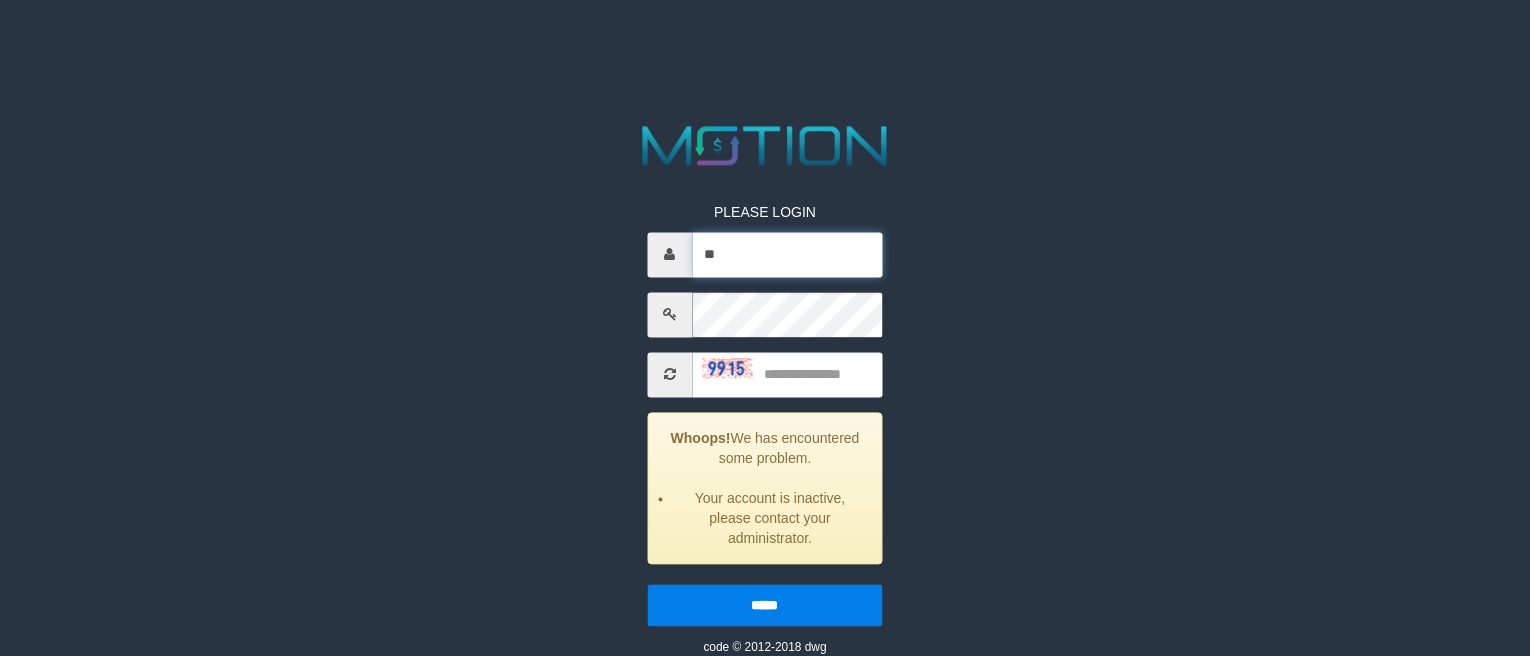 type on "*" 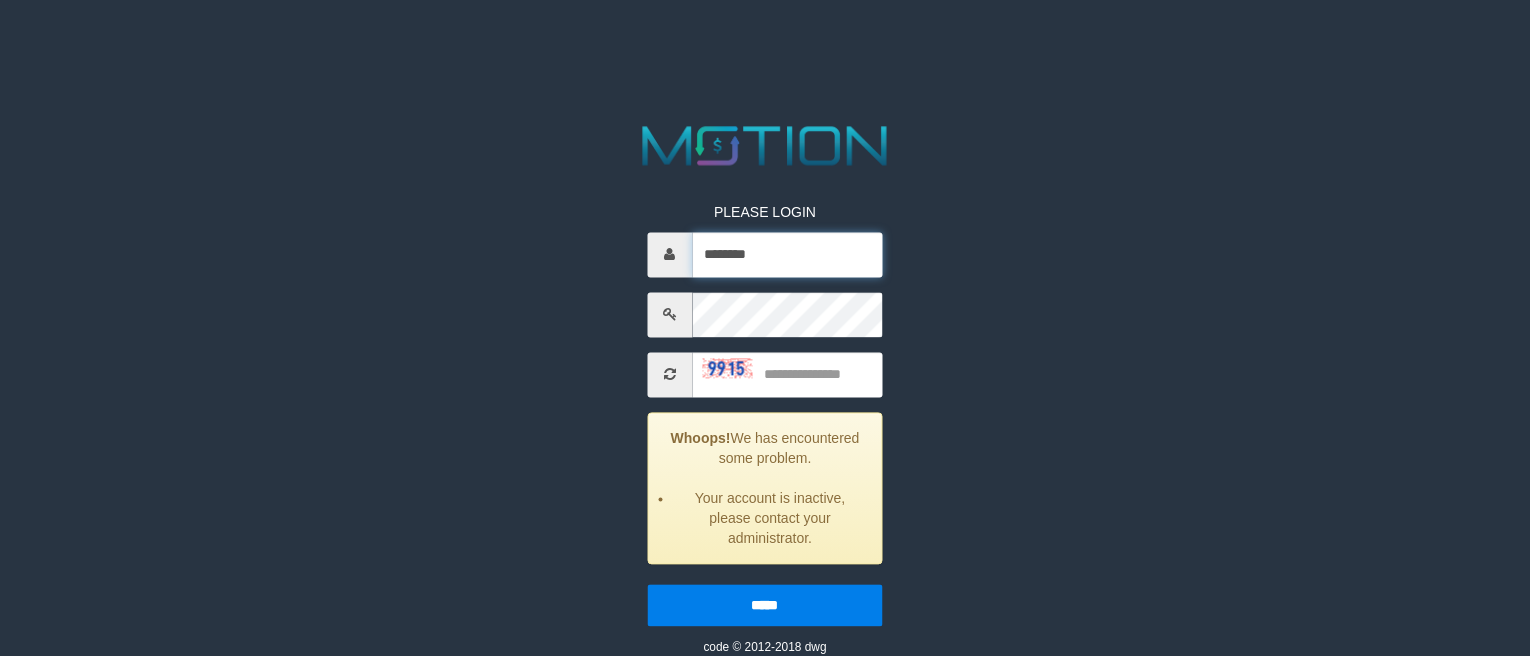 type on "********" 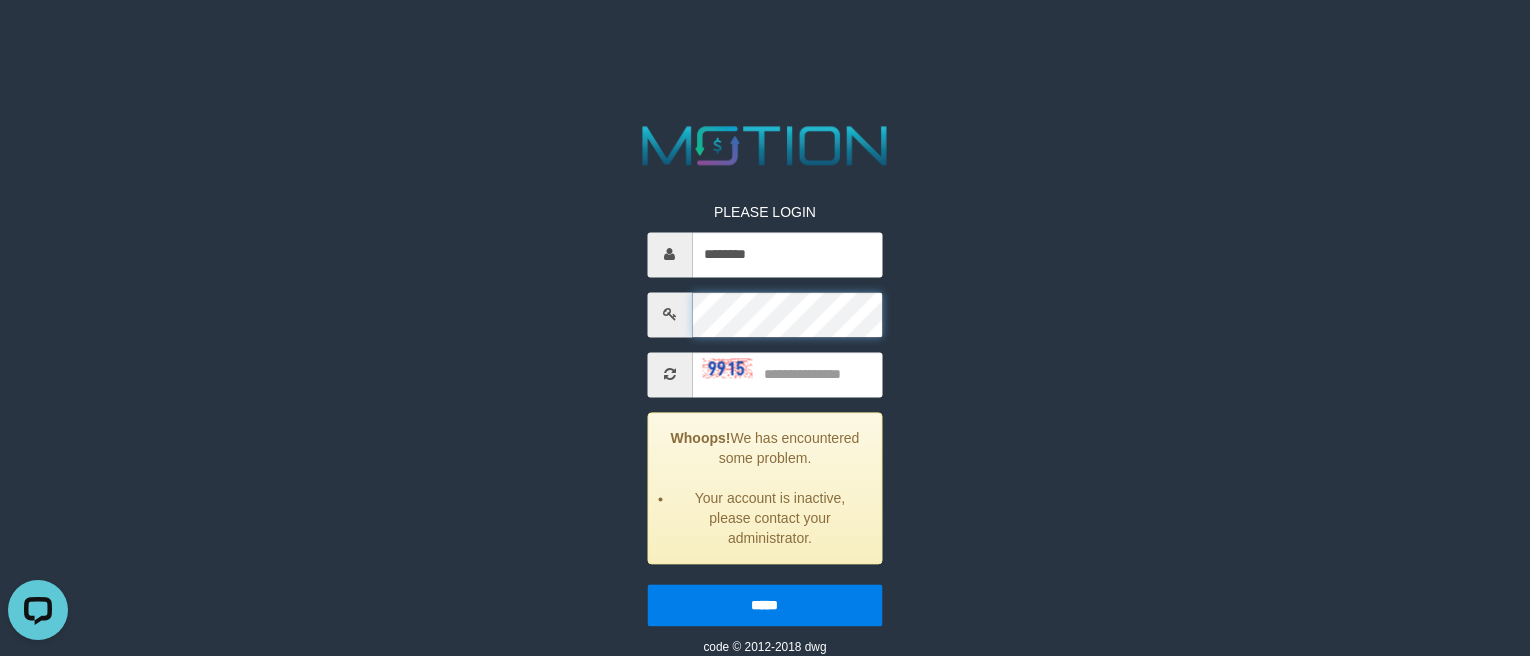 scroll, scrollTop: 0, scrollLeft: 0, axis: both 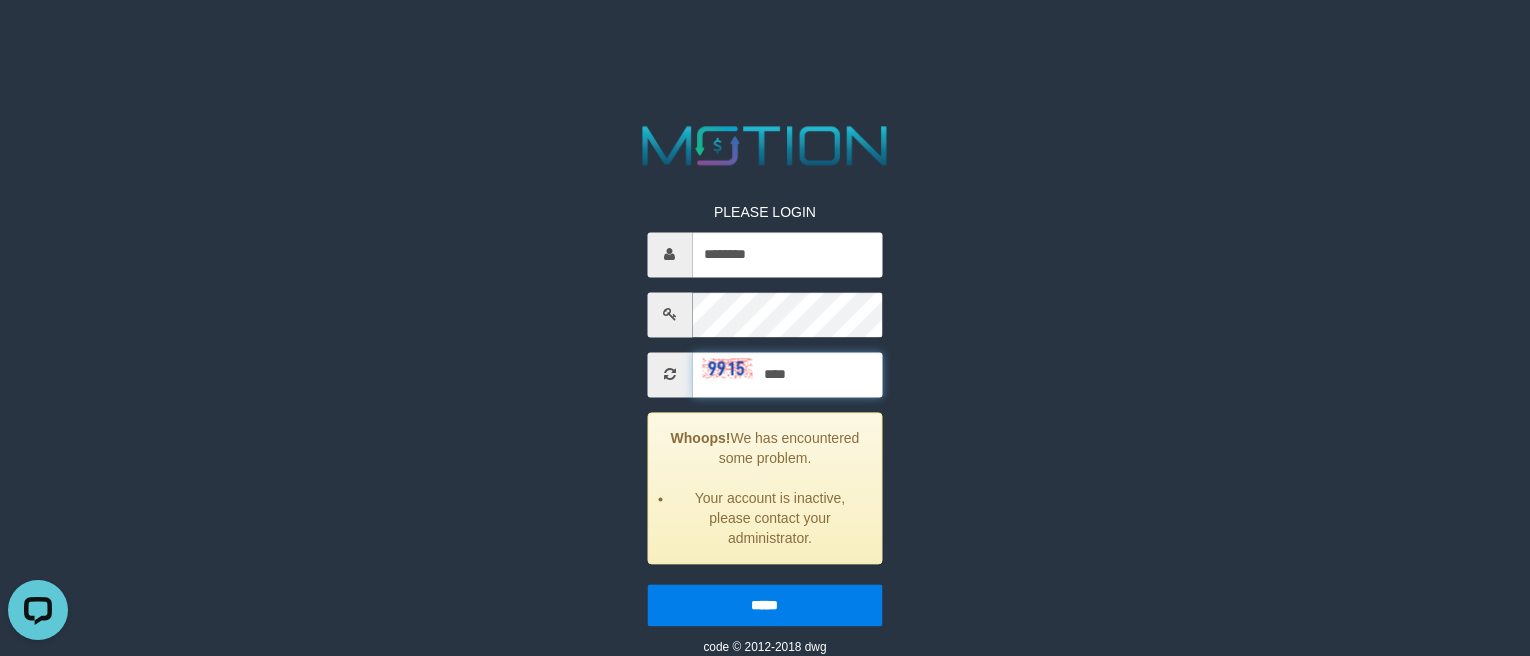 type on "****" 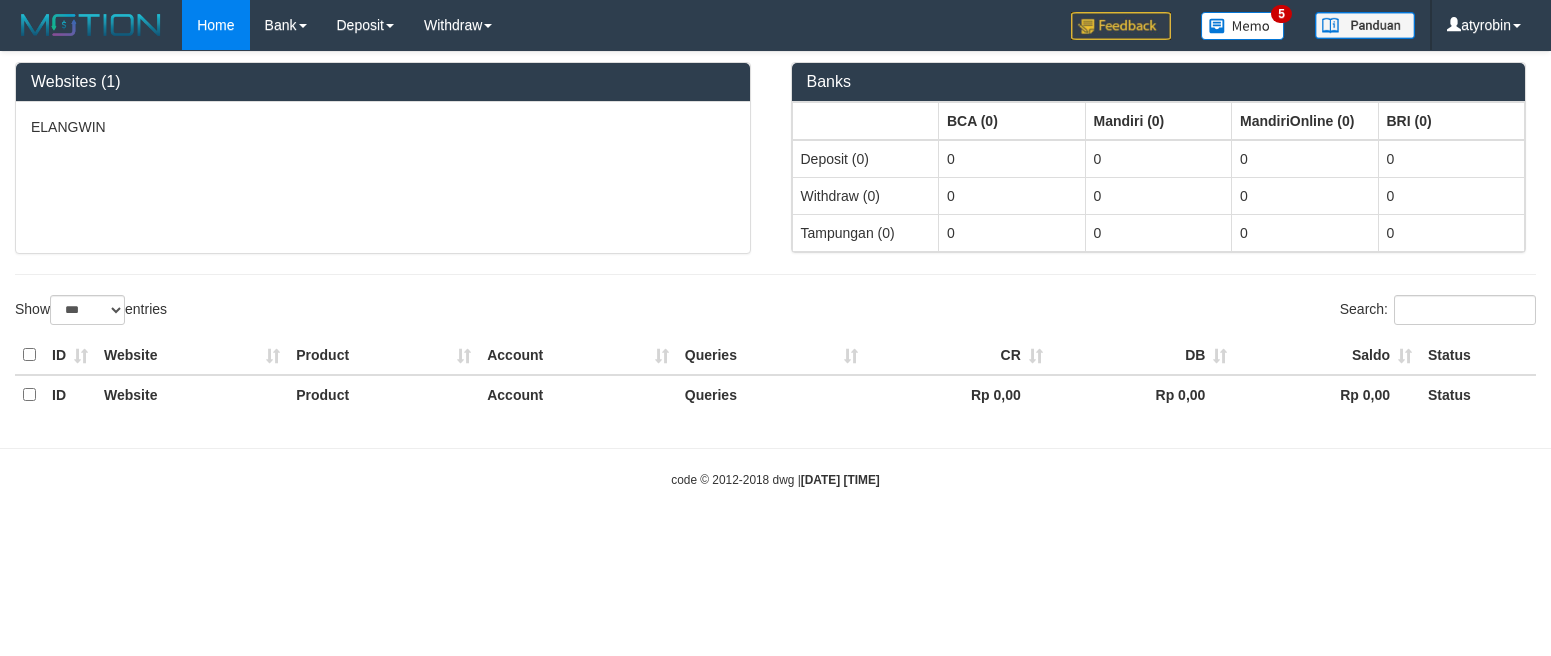 select on "***" 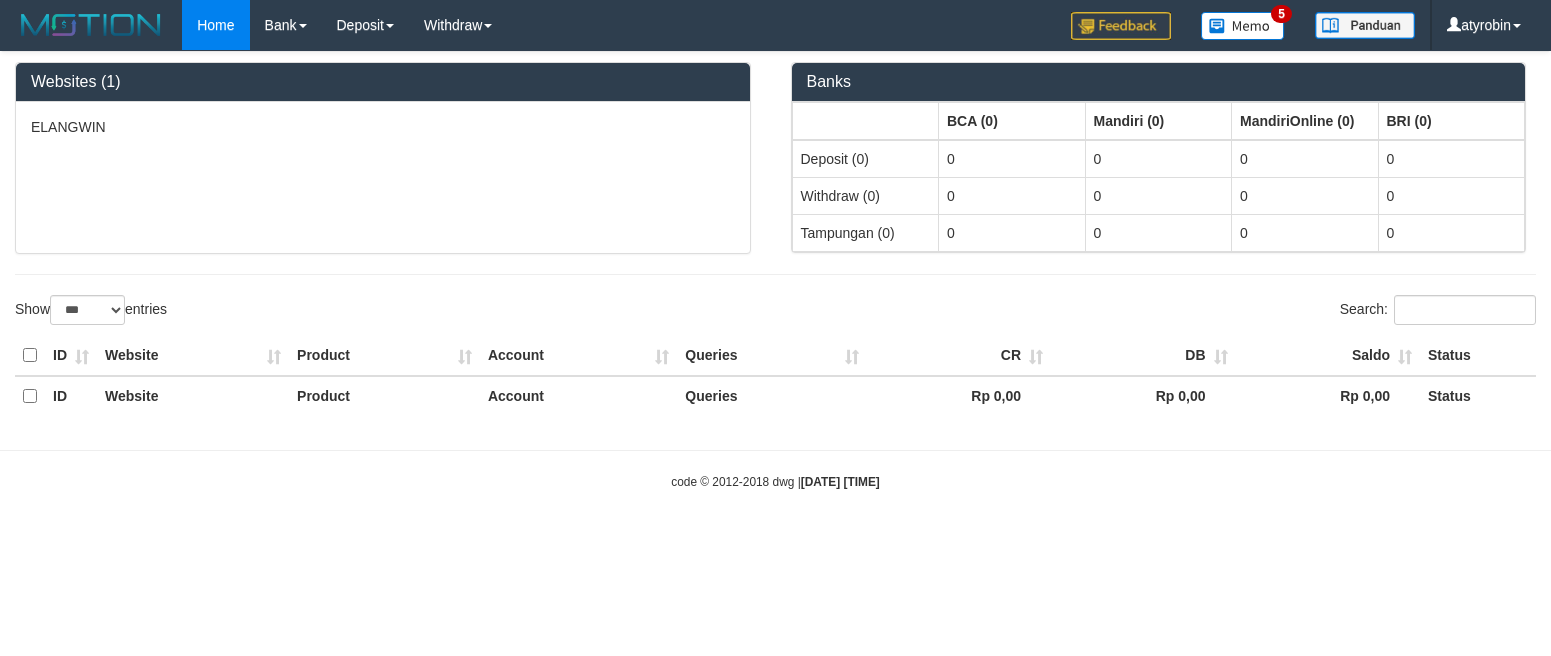 scroll, scrollTop: 0, scrollLeft: 0, axis: both 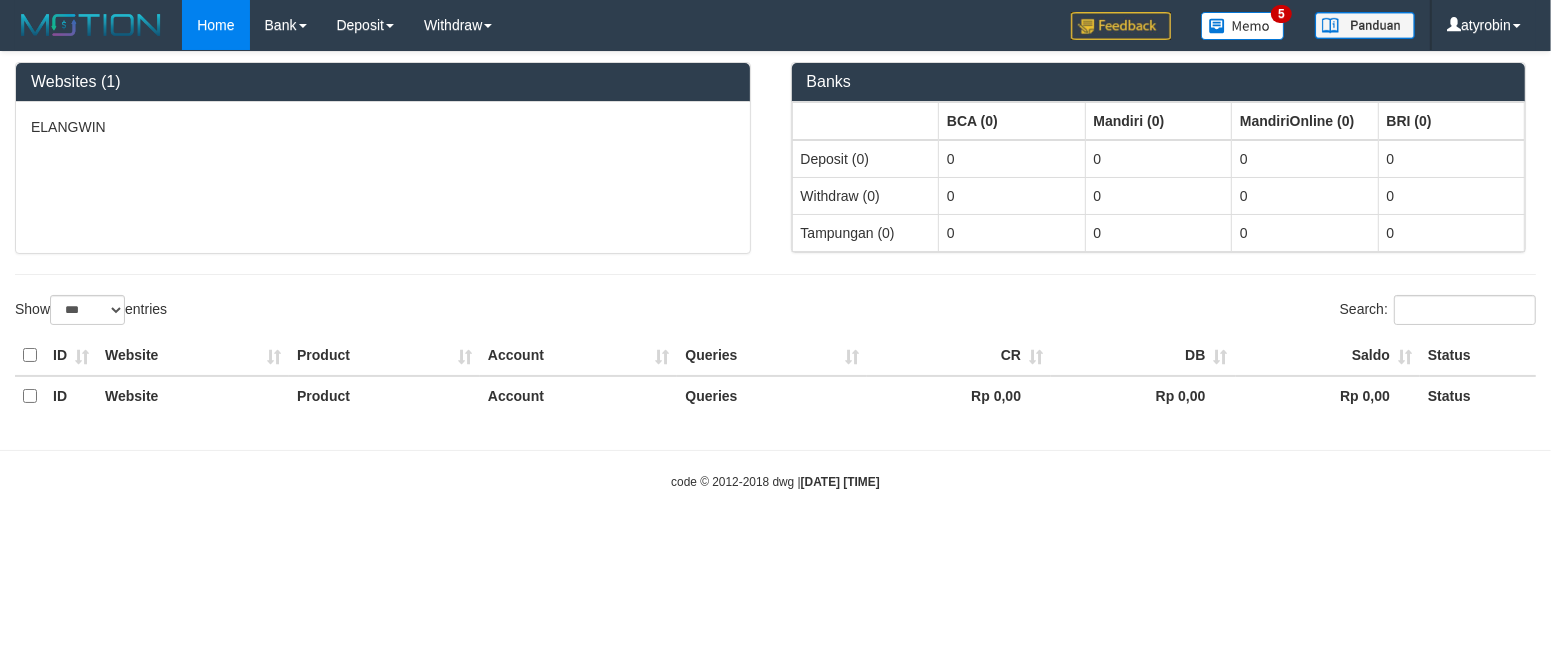 drag, startPoint x: 270, startPoint y: 185, endPoint x: 310, endPoint y: 145, distance: 56.568542 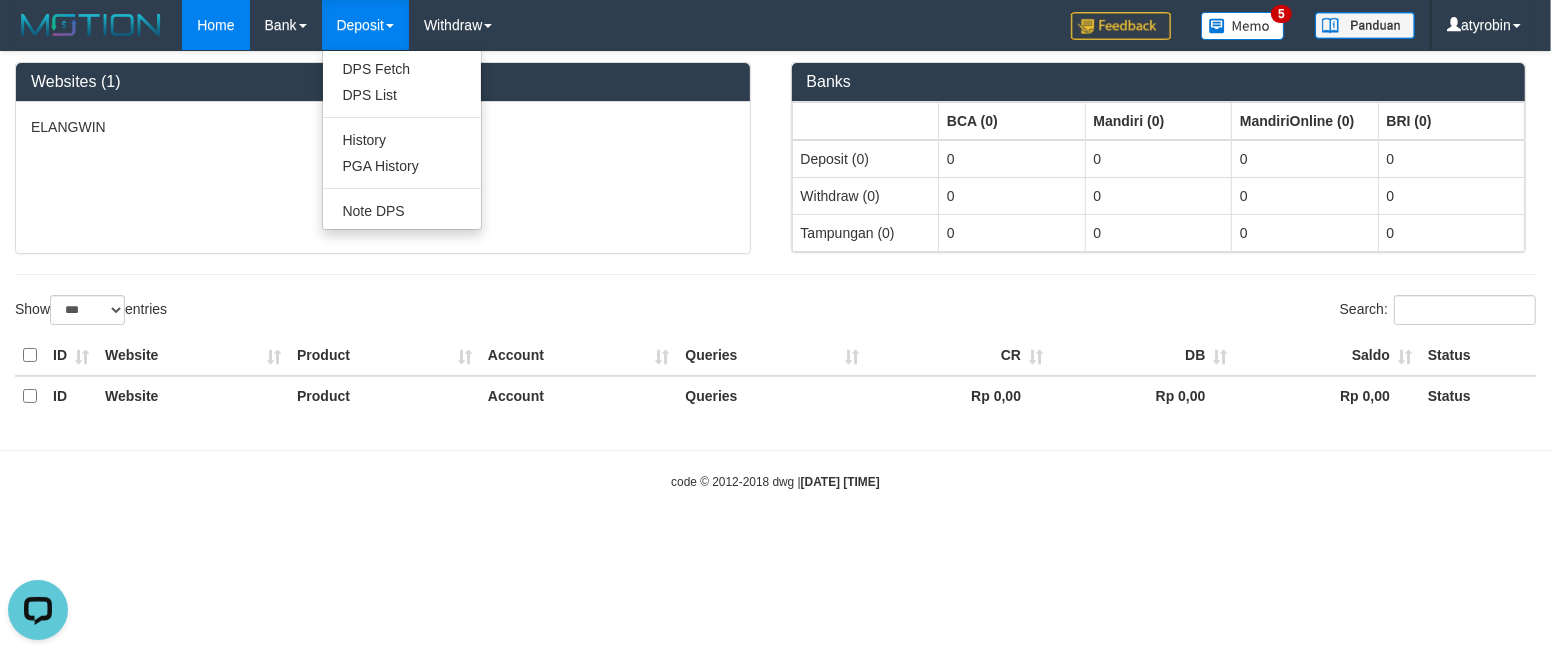 scroll, scrollTop: 0, scrollLeft: 0, axis: both 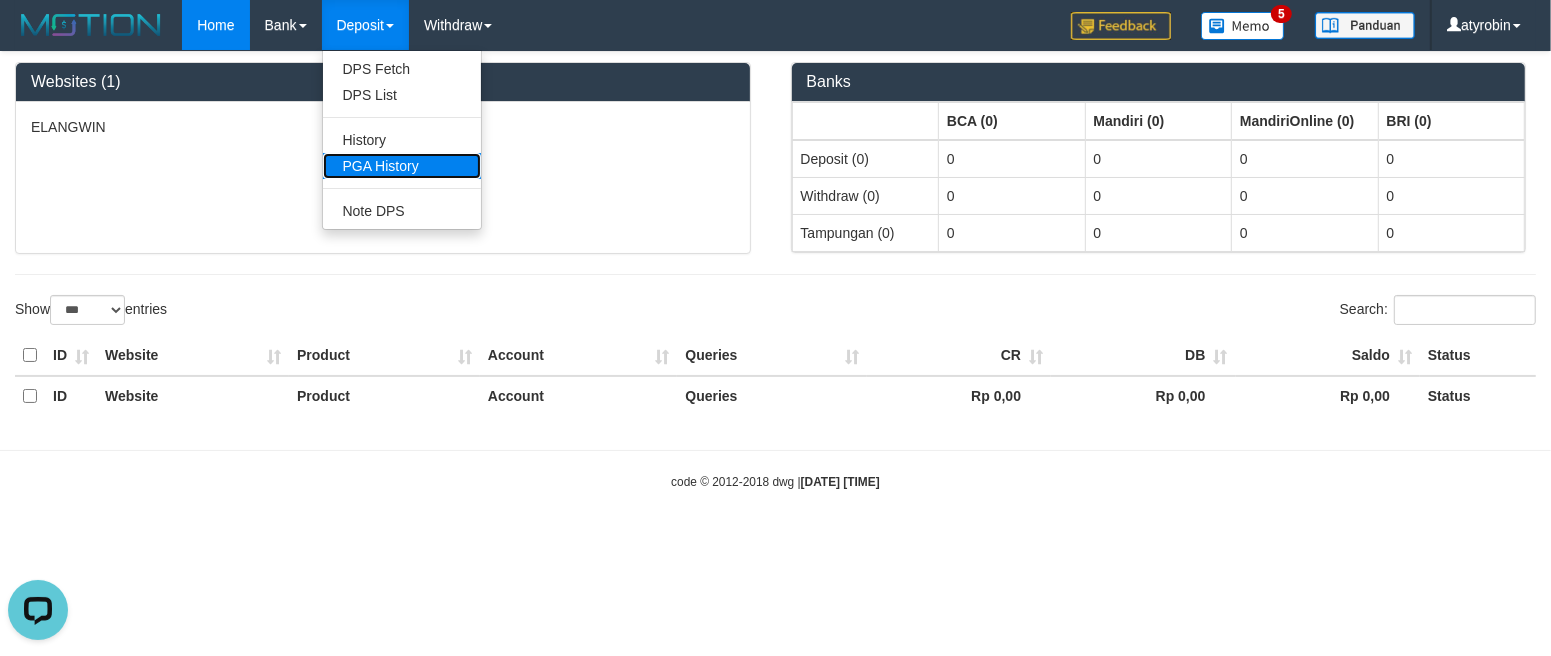 click on "PGA History" at bounding box center [402, 166] 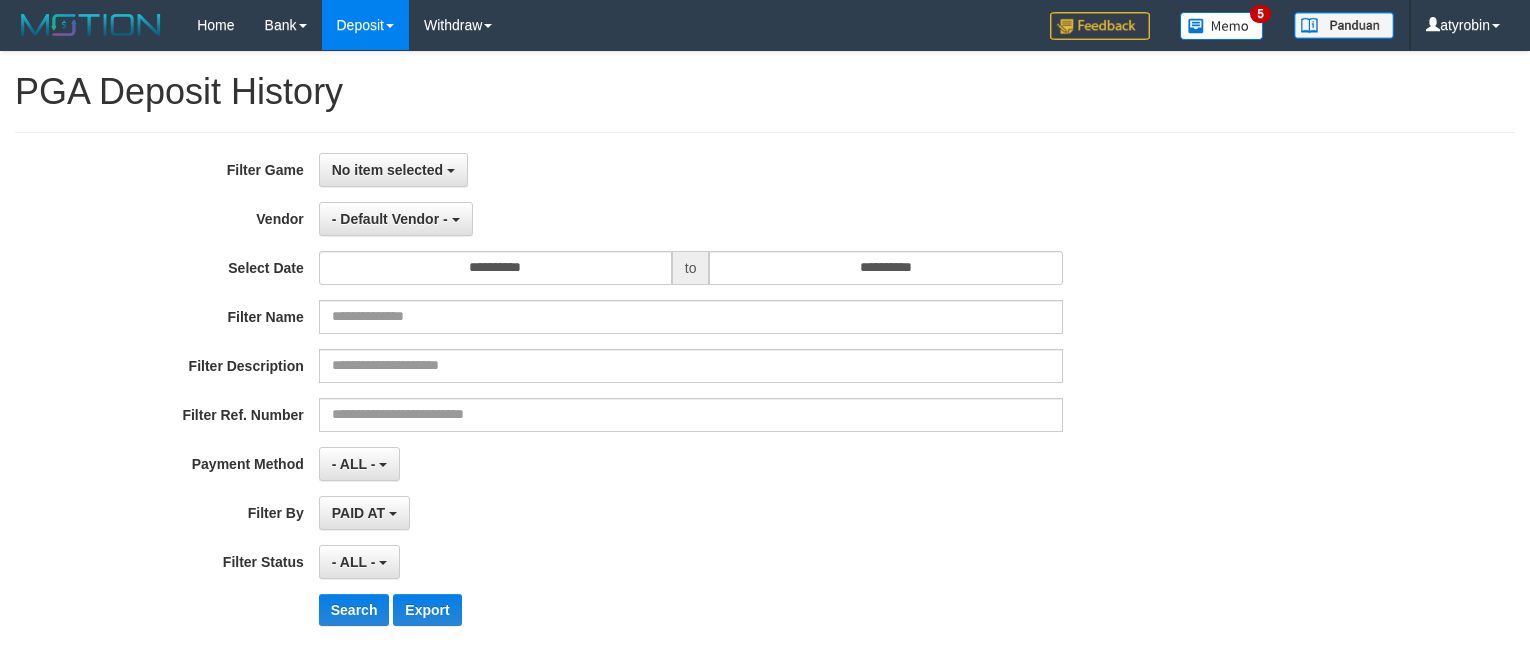 select 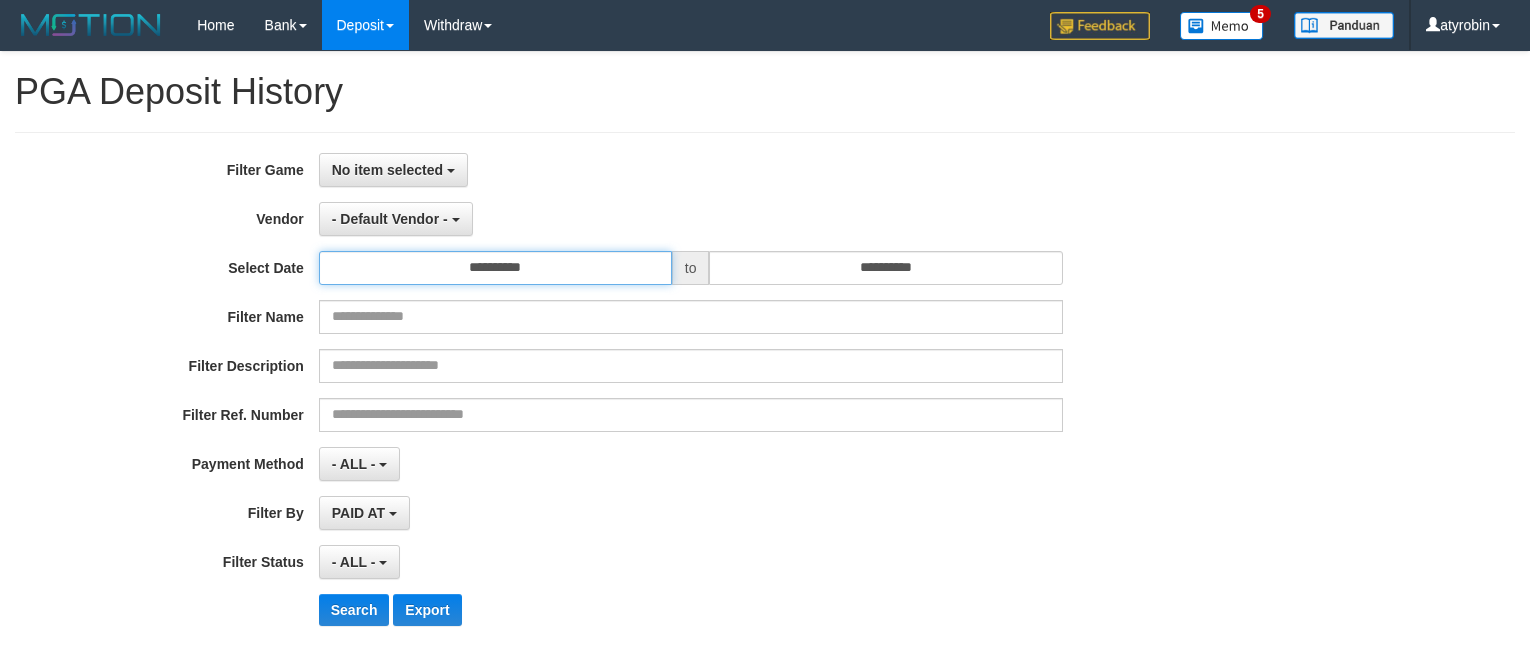 click on "**********" at bounding box center (495, 268) 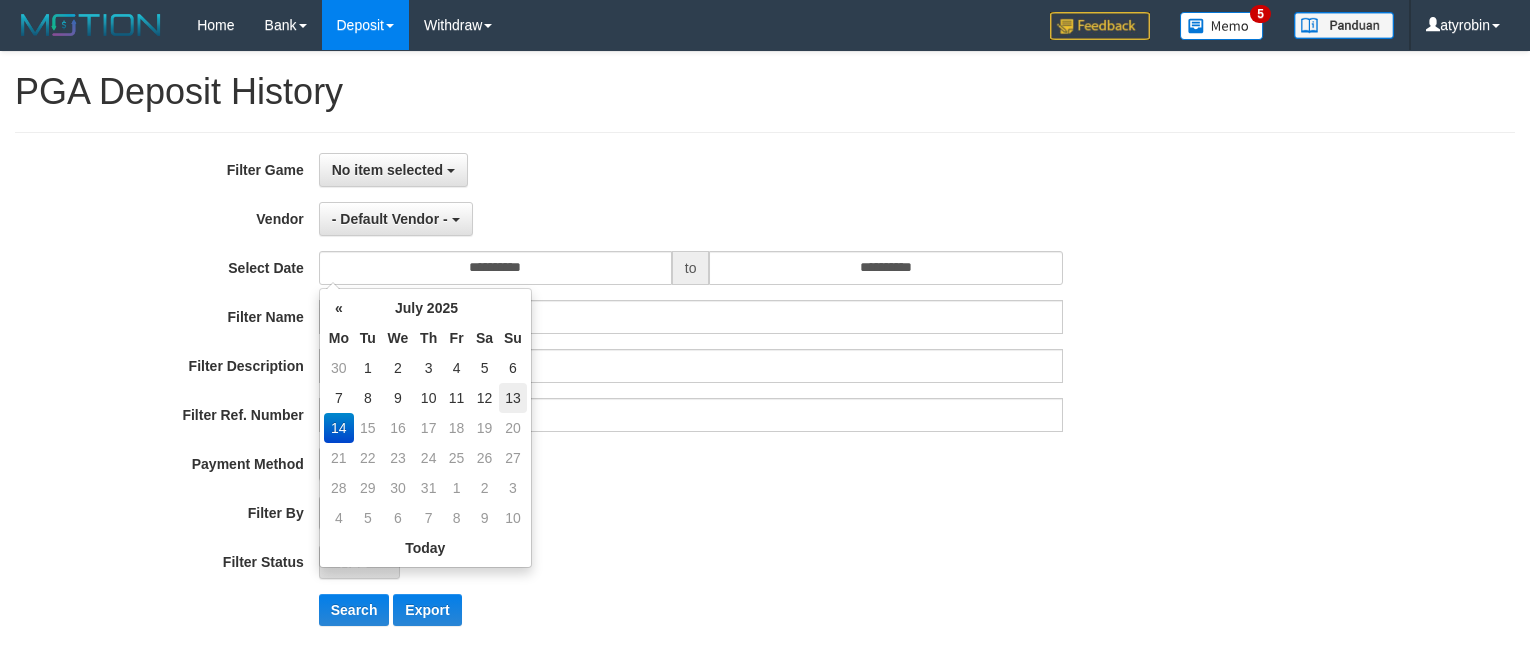 click on "13" at bounding box center [513, 398] 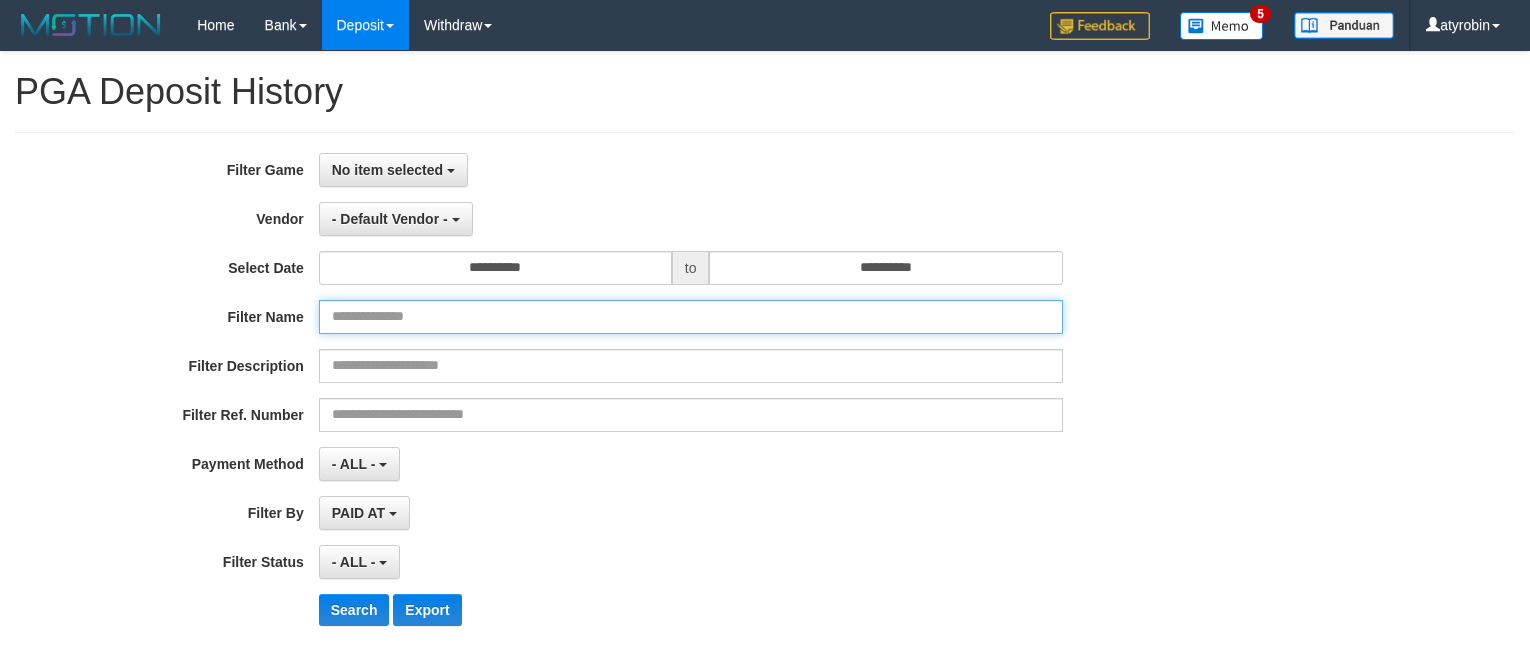 click at bounding box center (691, 317) 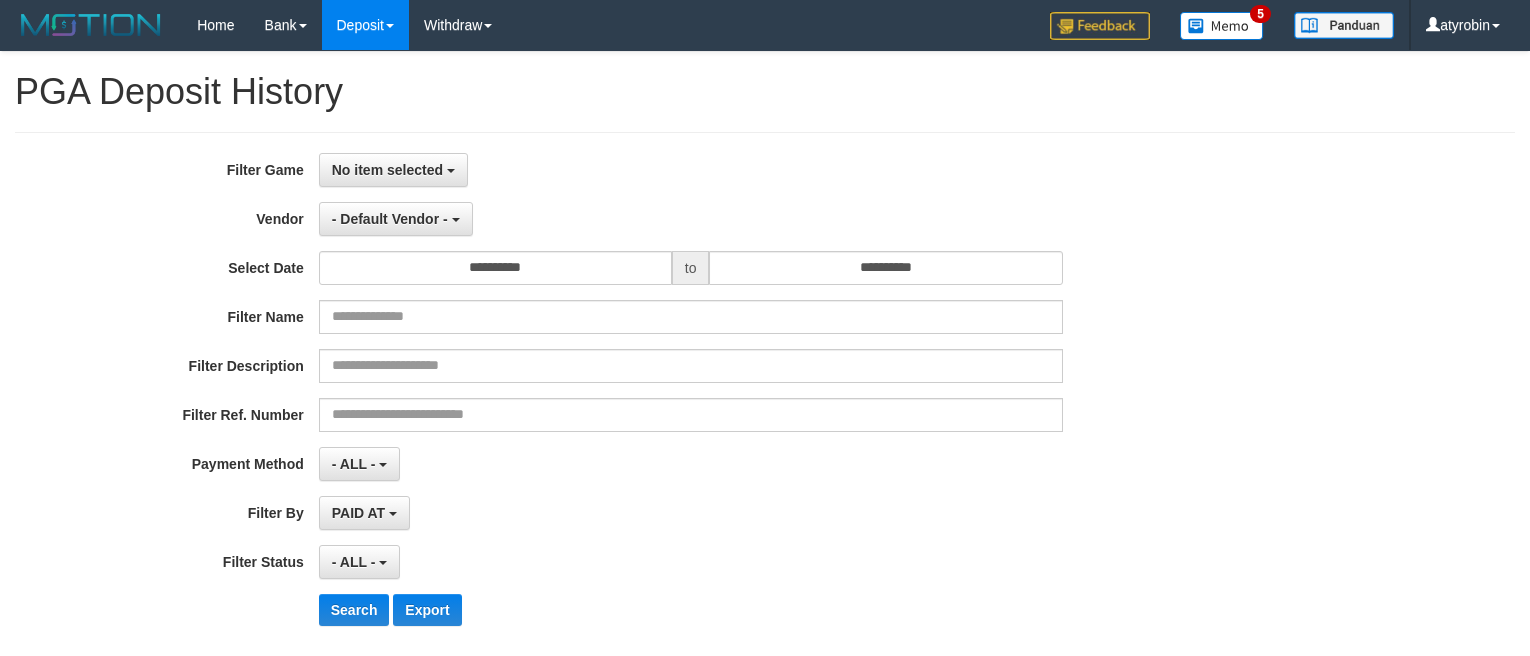 click on "**********" at bounding box center (637, 397) 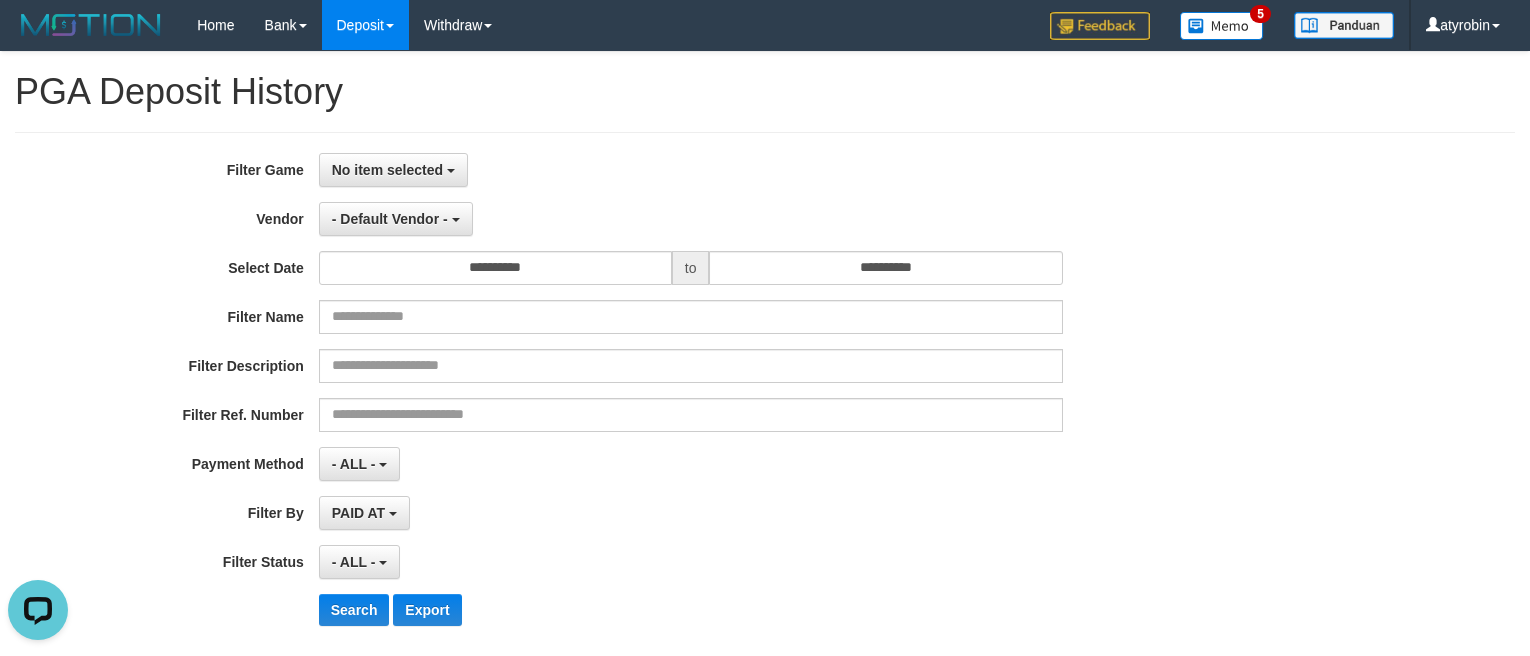 scroll, scrollTop: 0, scrollLeft: 0, axis: both 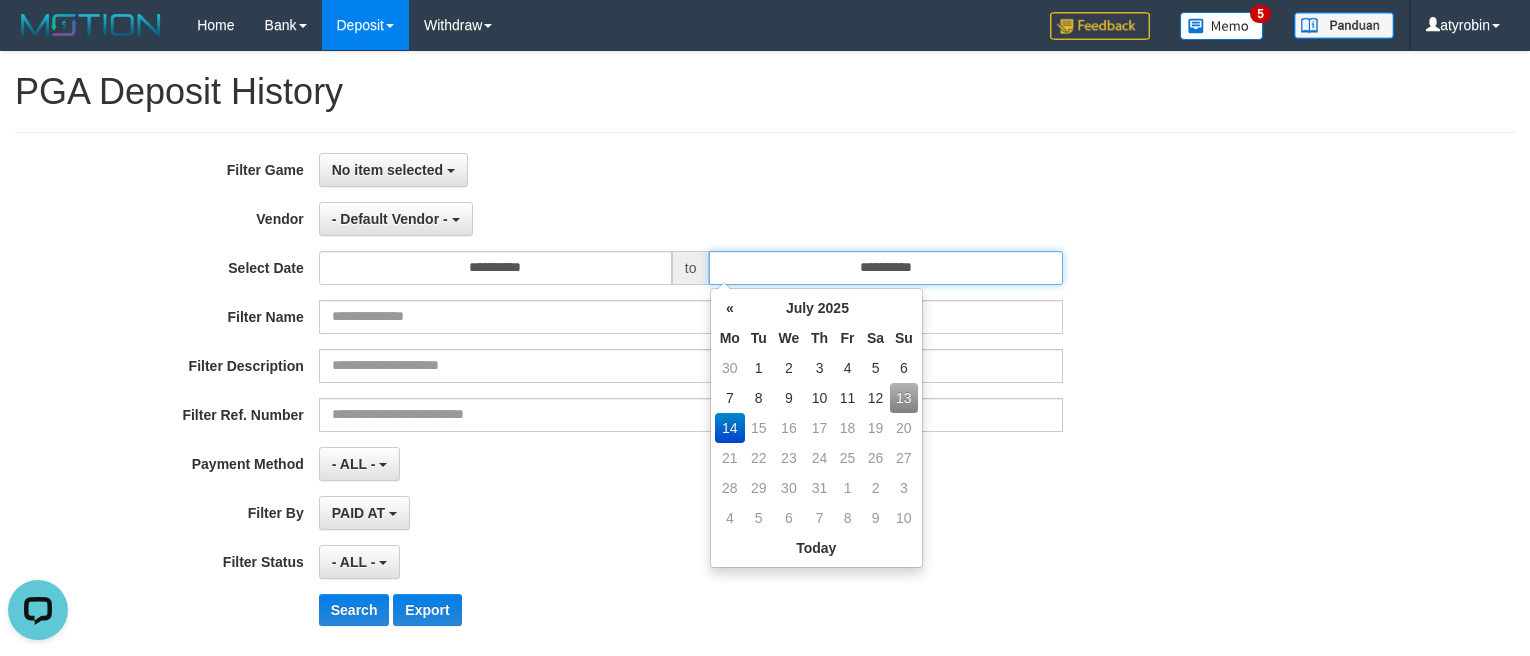 click on "**********" at bounding box center (885, 268) 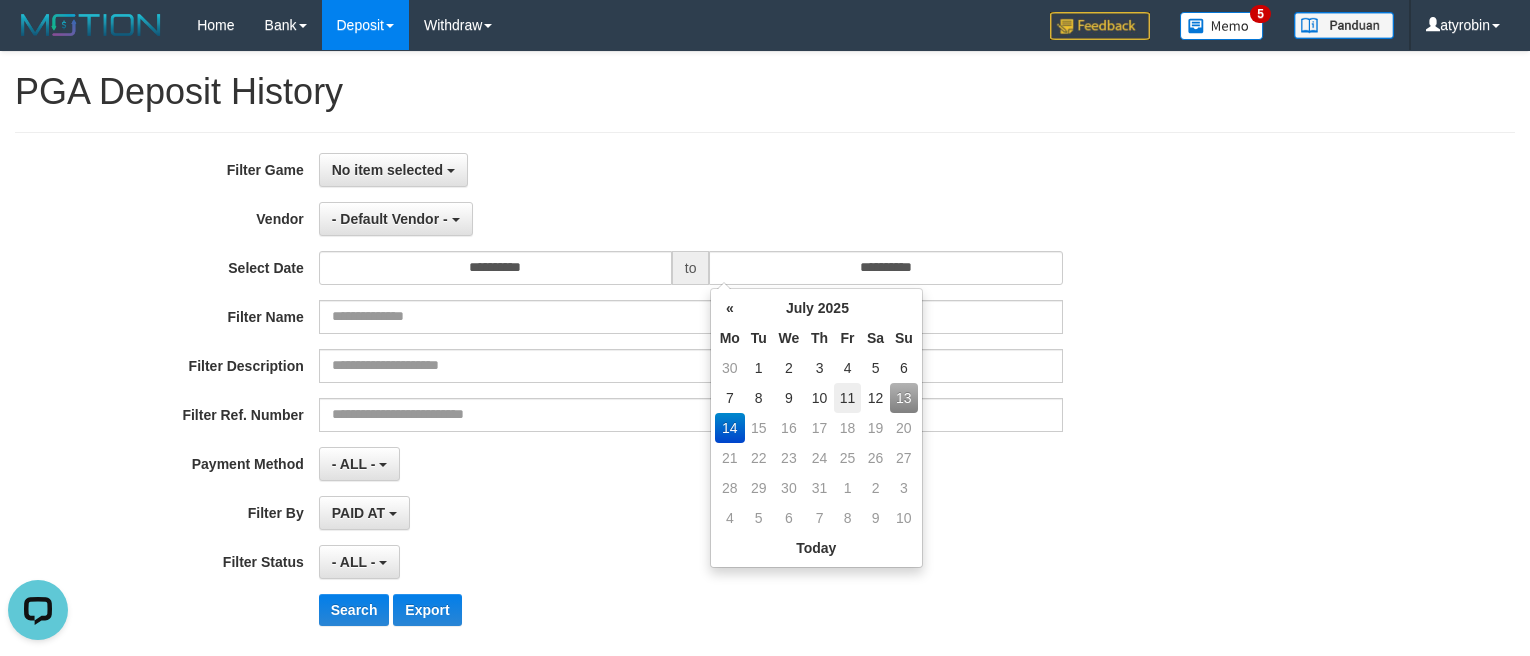 click on "11" at bounding box center [847, 398] 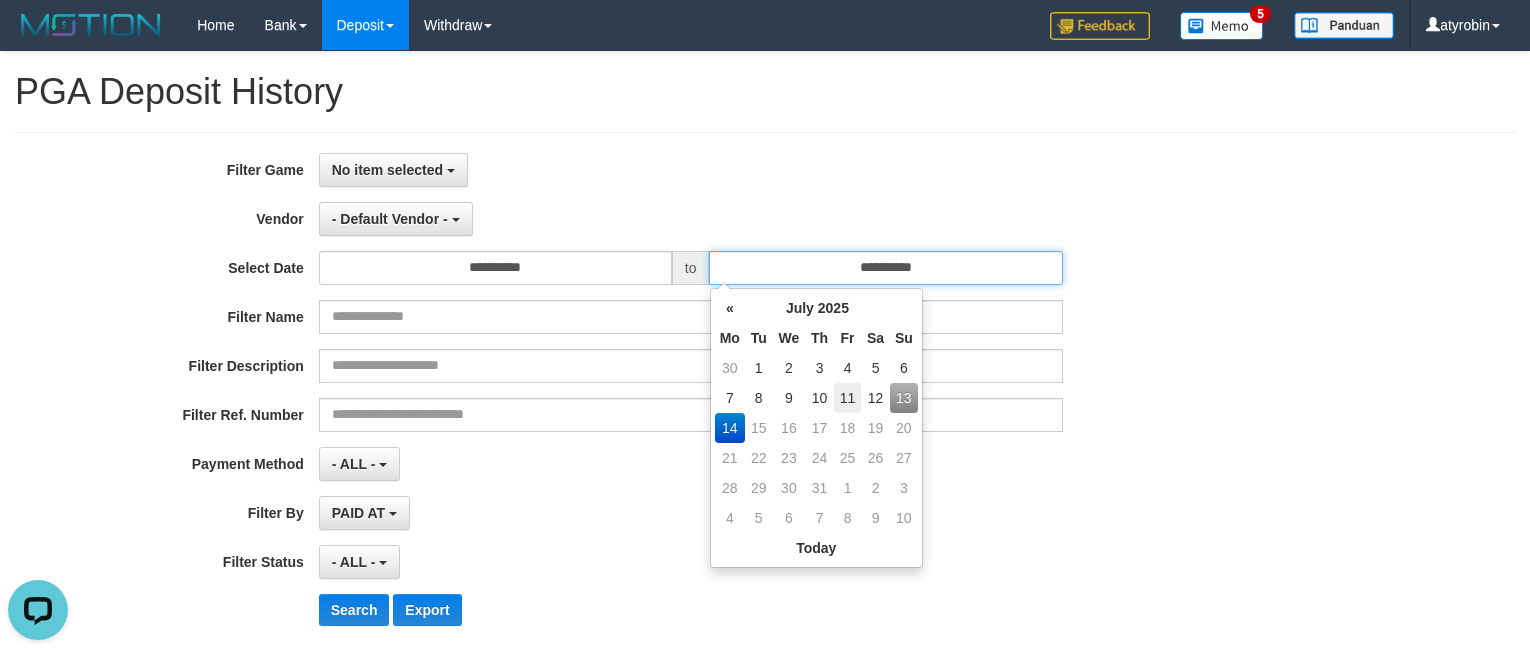 type on "**********" 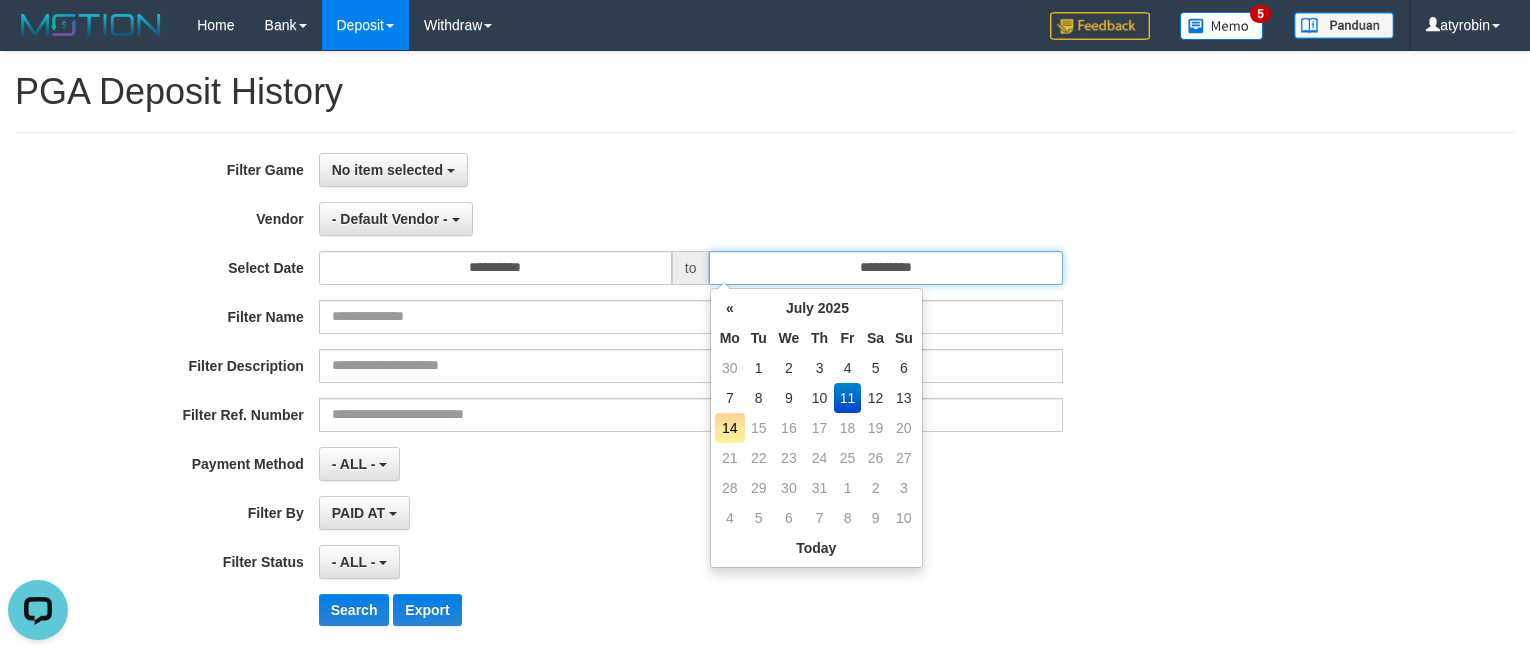 click on "**********" at bounding box center [885, 268] 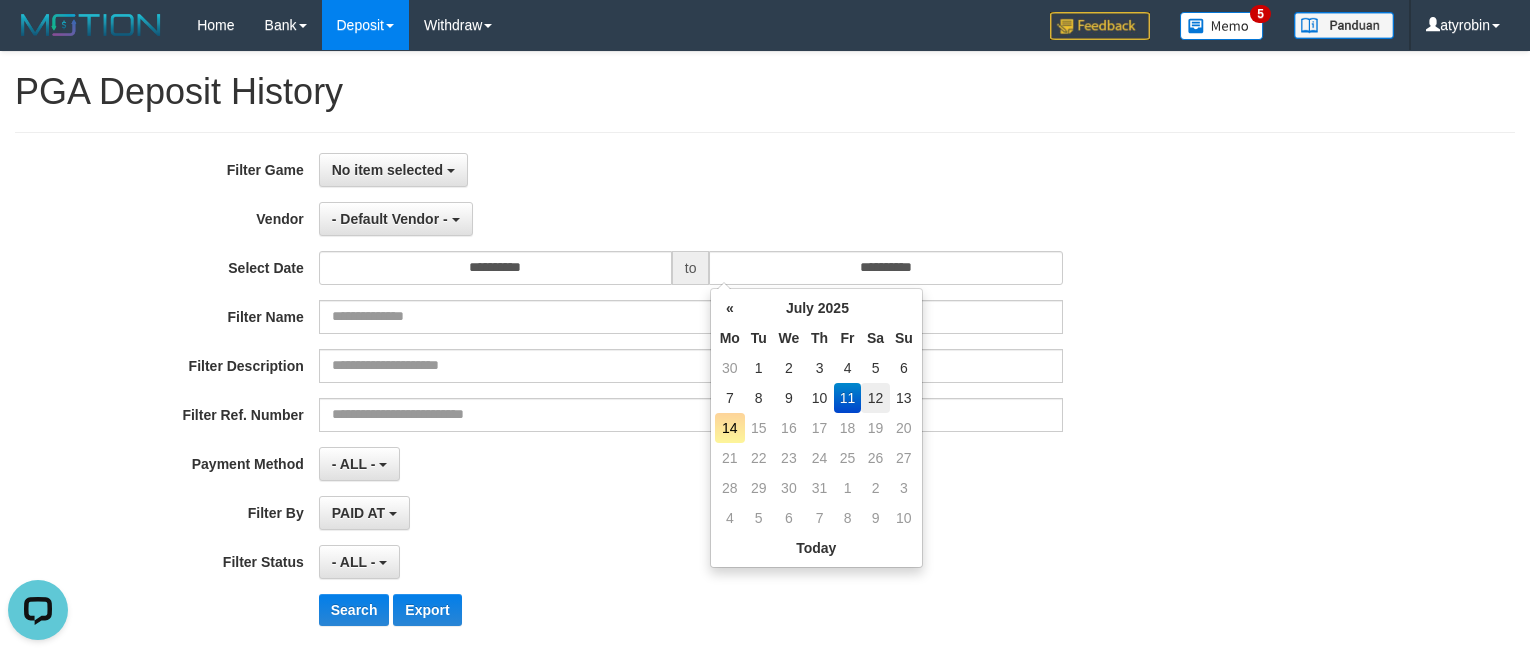 click on "12" at bounding box center [875, 398] 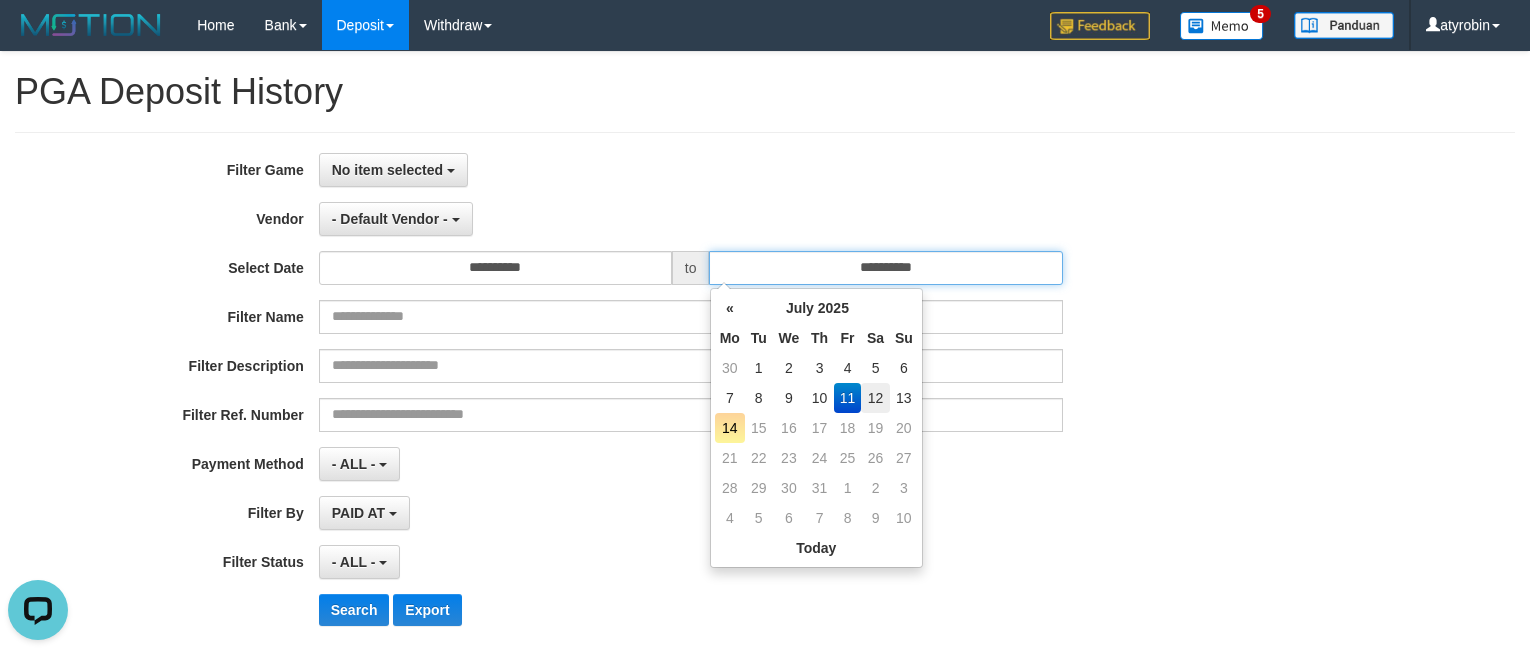 type on "**********" 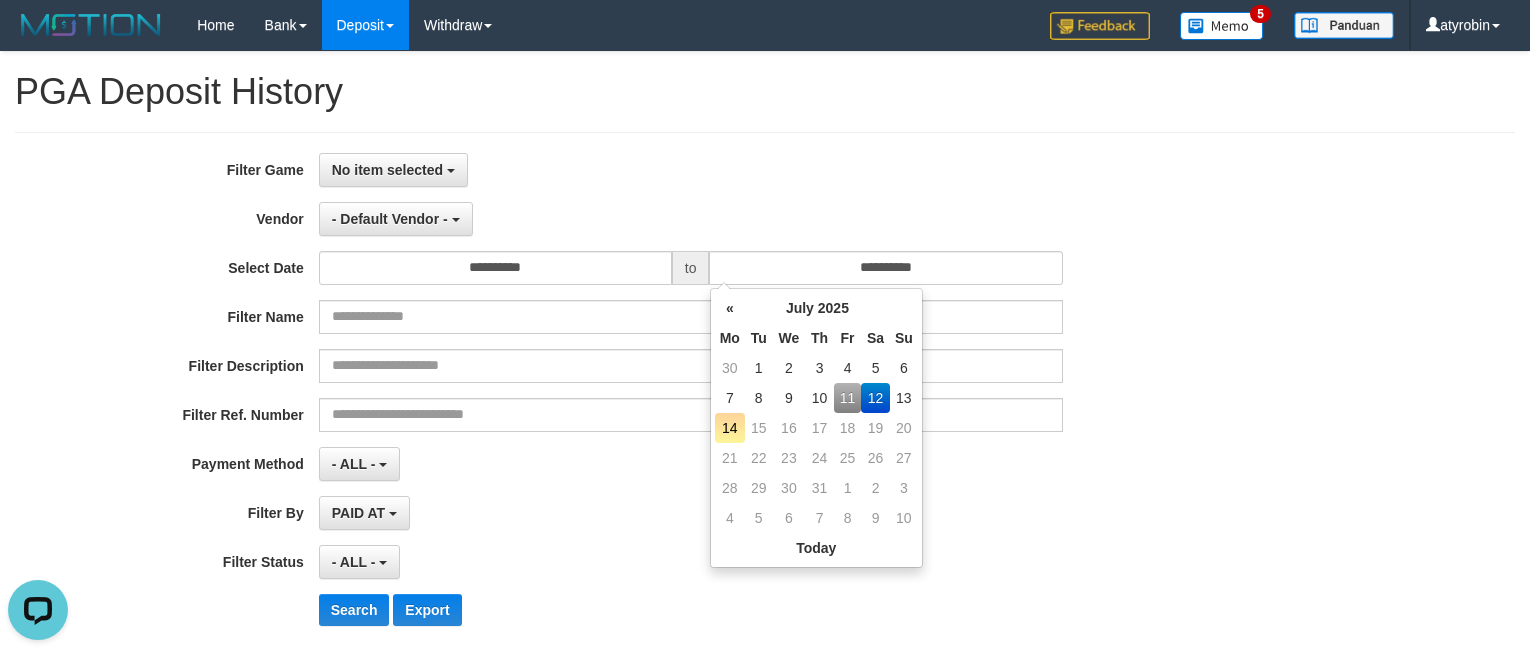 drag, startPoint x: 579, startPoint y: 245, endPoint x: 551, endPoint y: 274, distance: 40.311287 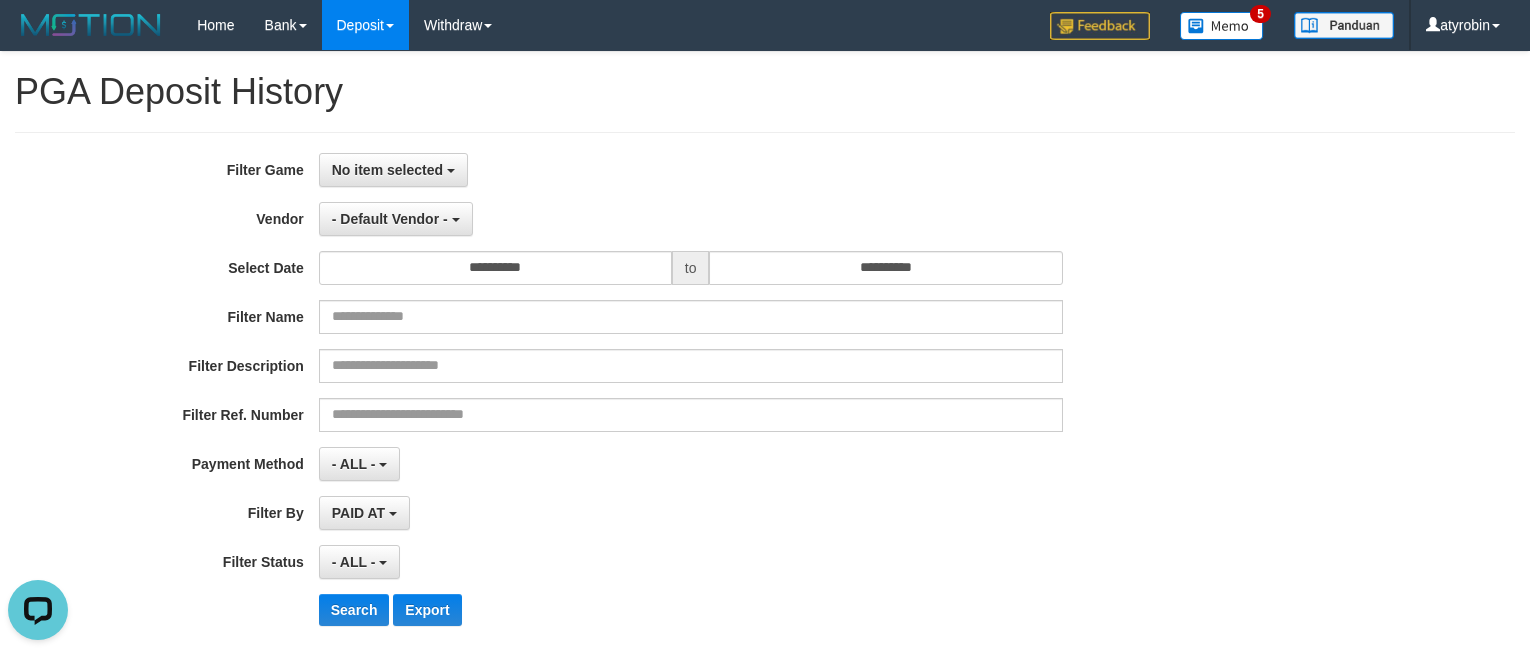 click on "**********" at bounding box center (637, 397) 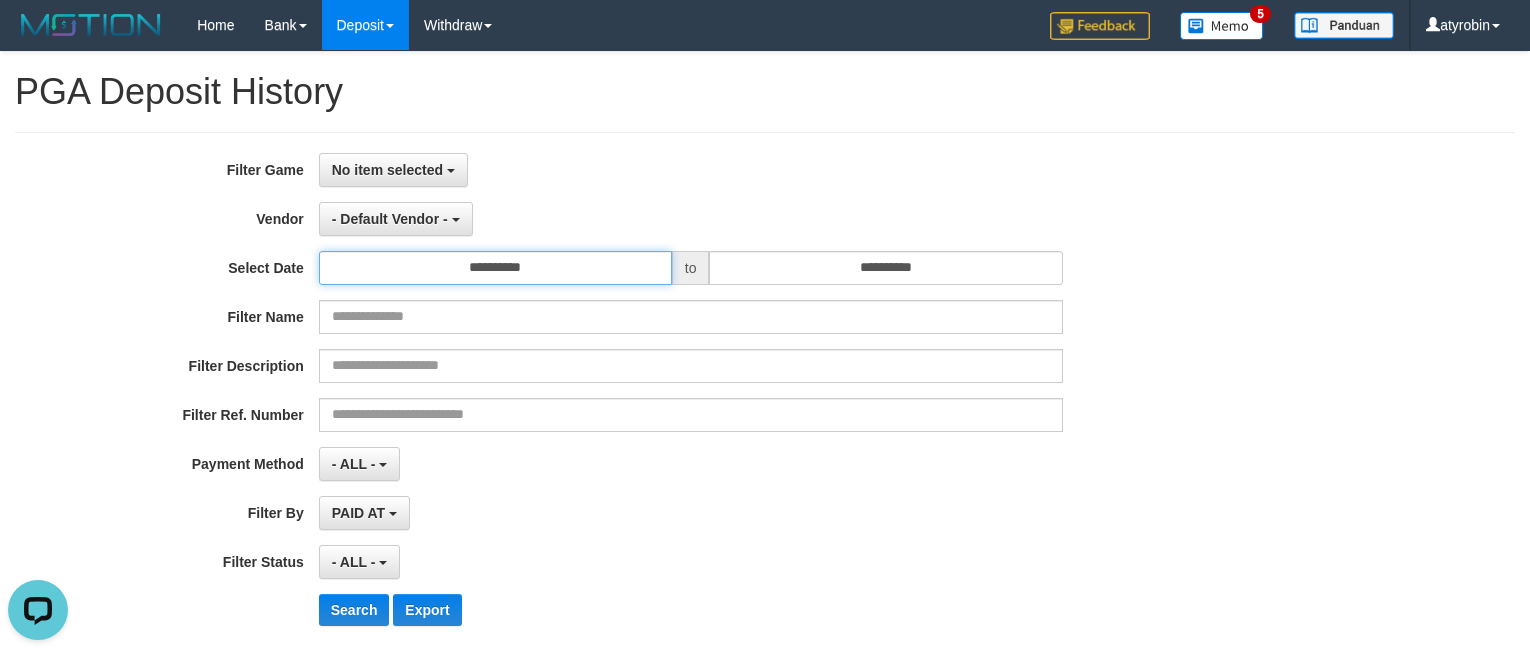 click on "**********" at bounding box center [495, 268] 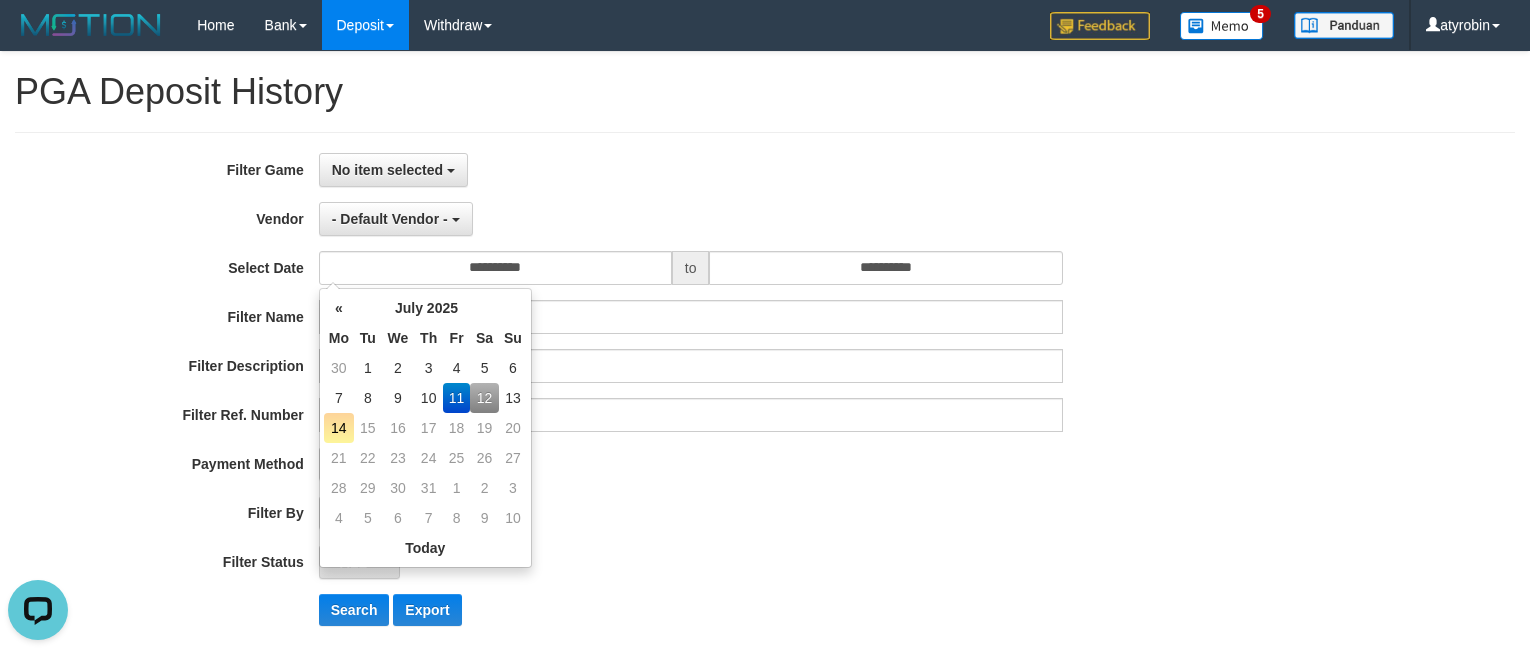 drag, startPoint x: 486, startPoint y: 409, endPoint x: 615, endPoint y: 279, distance: 183.14203 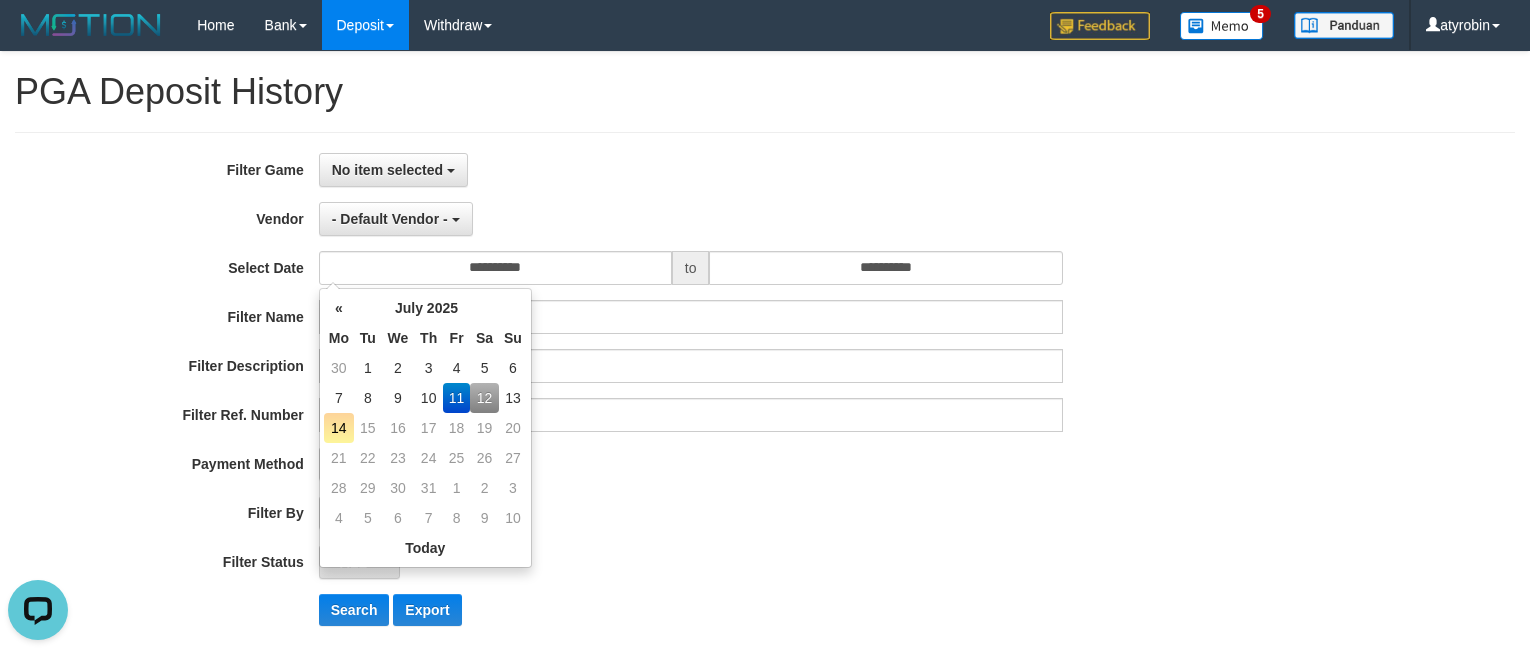 click on "12" at bounding box center (484, 398) 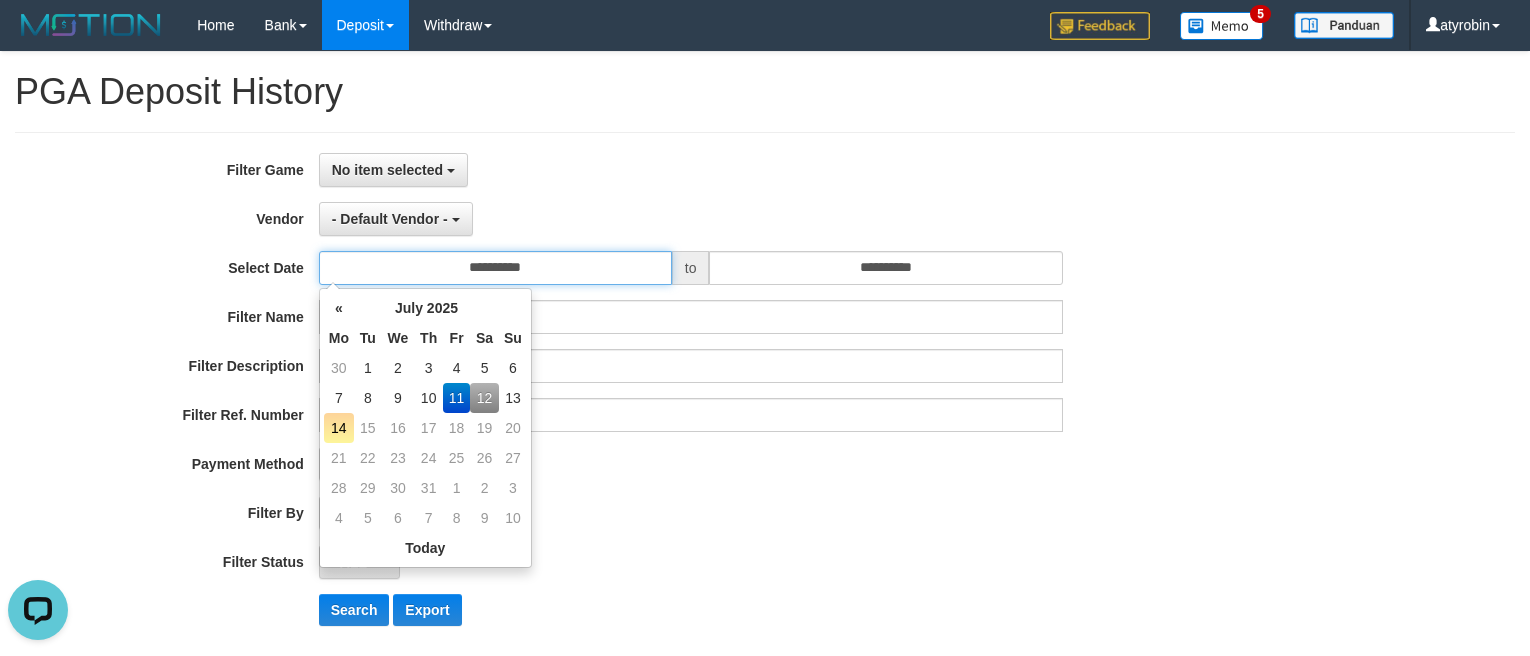 type on "**********" 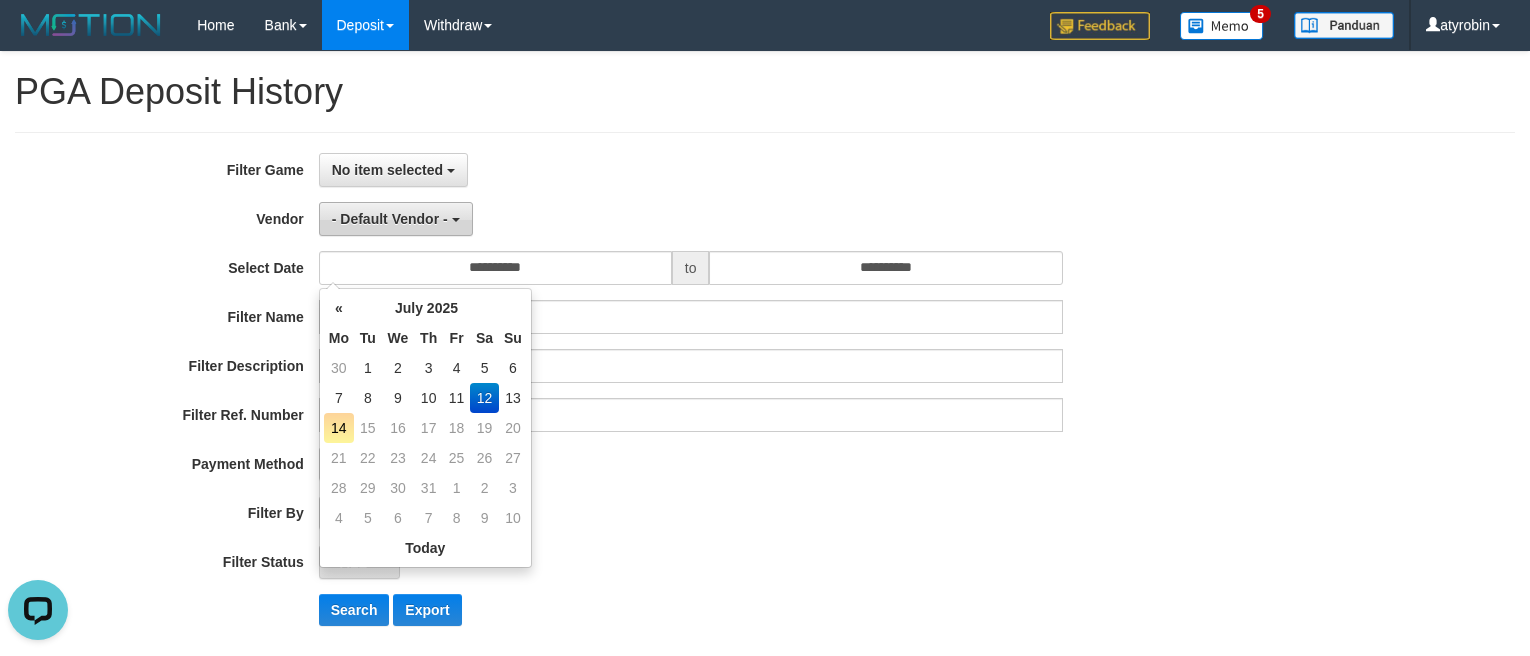 click on "- Default Vendor -" at bounding box center [390, 219] 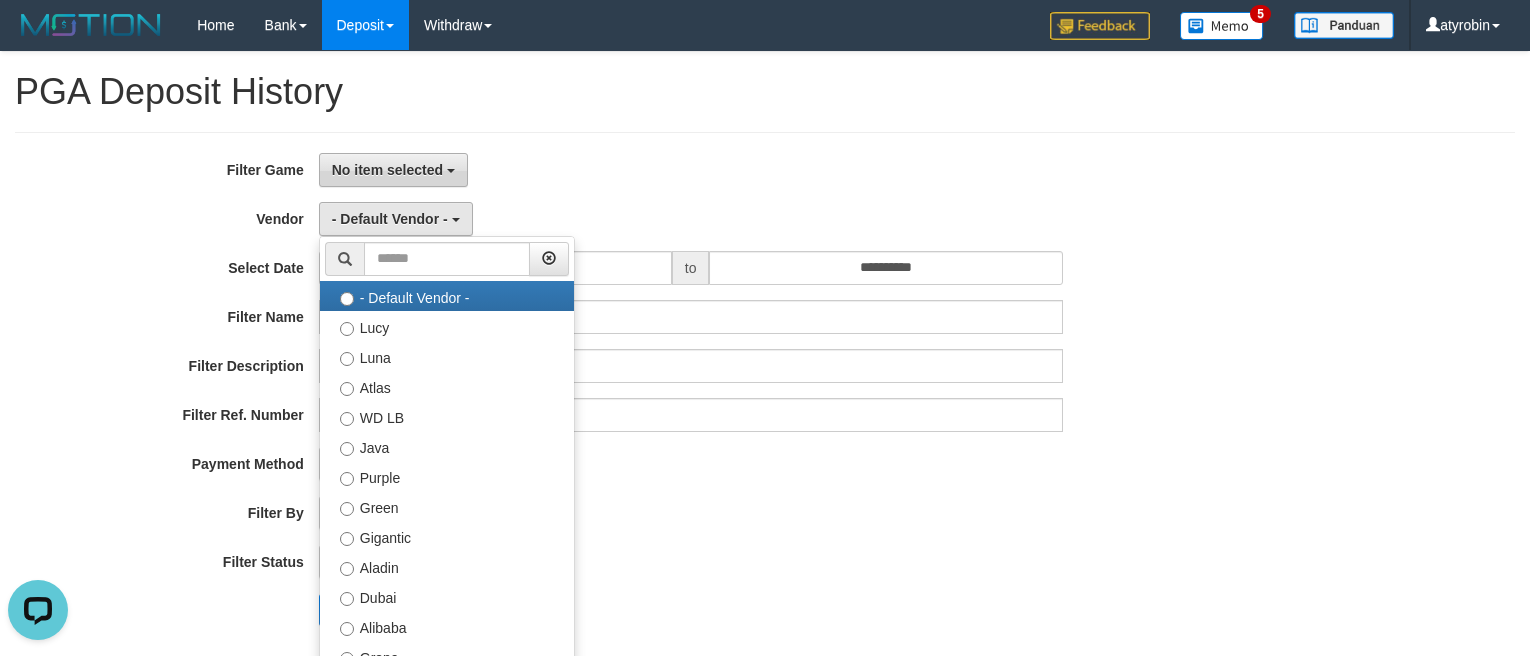 click on "No item selected" at bounding box center (387, 170) 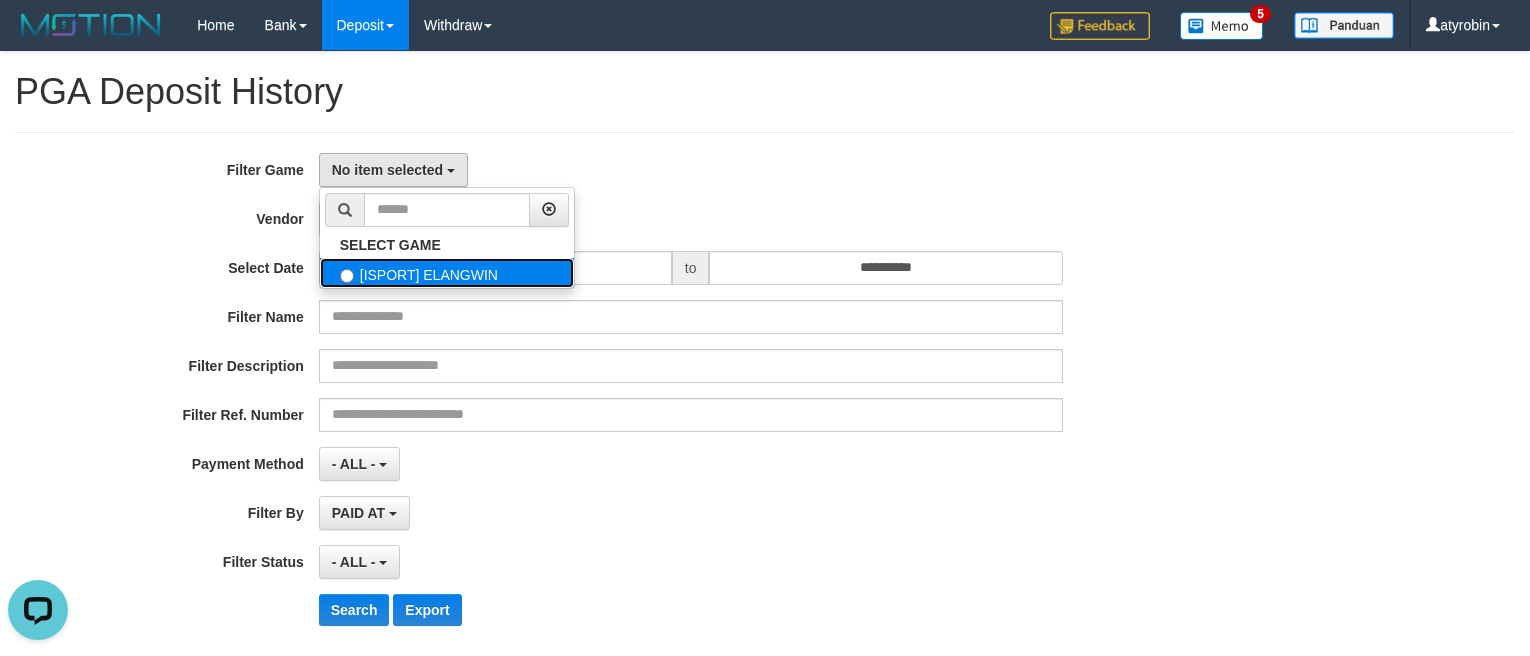 click on "[ISPORT] ELANGWIN" at bounding box center [447, 273] 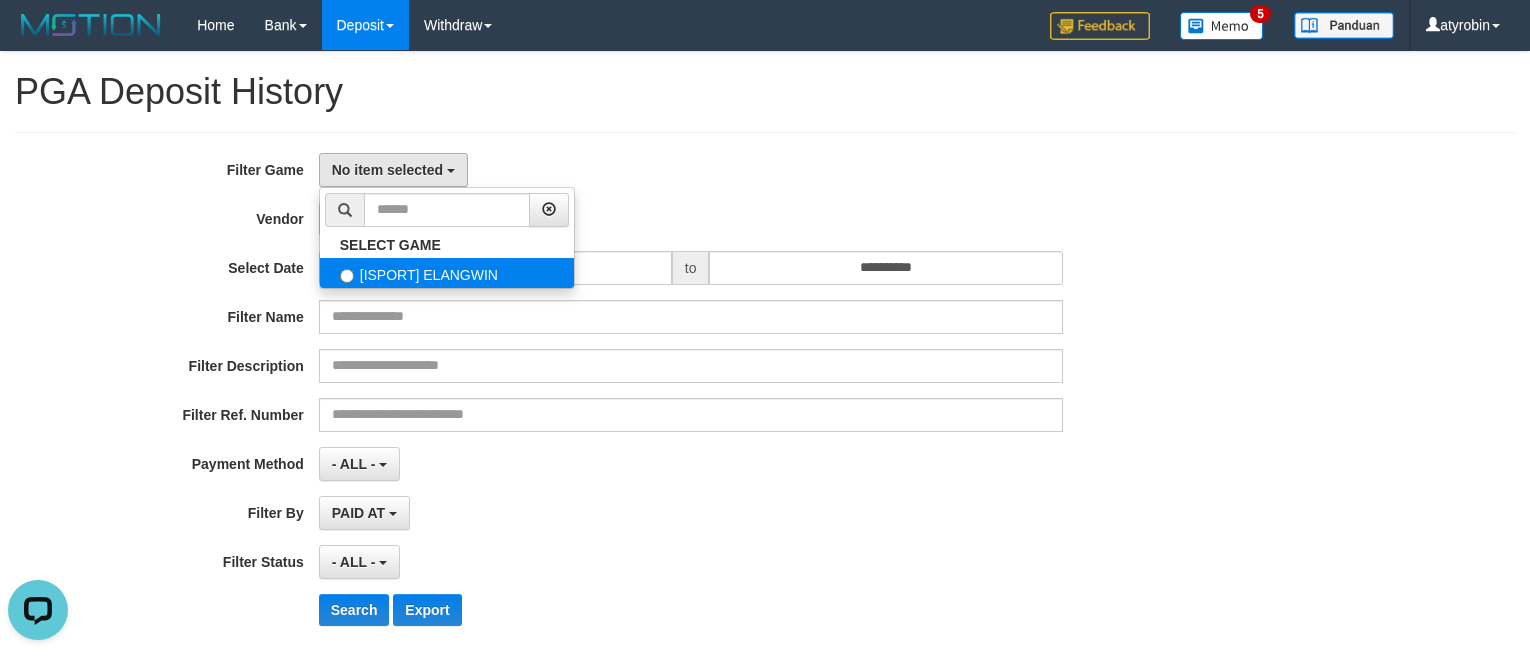 select on "***" 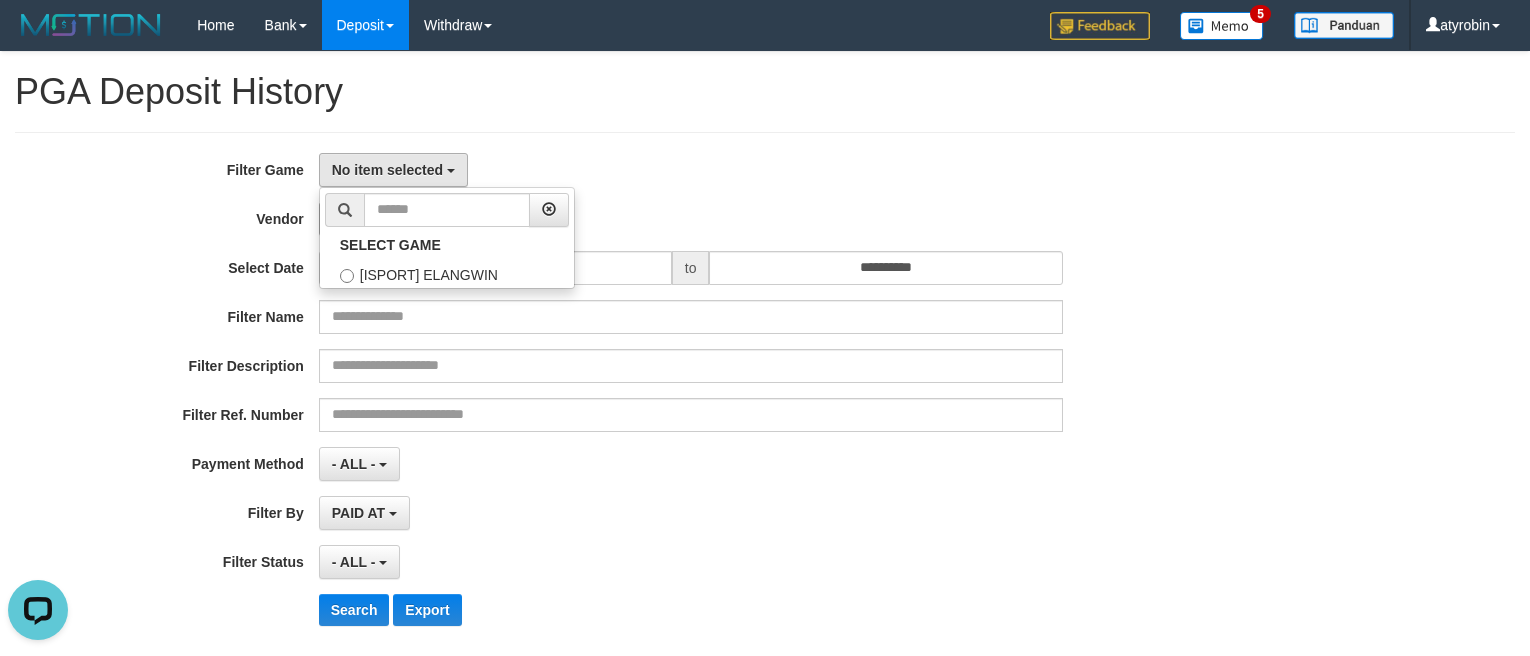 scroll, scrollTop: 16, scrollLeft: 0, axis: vertical 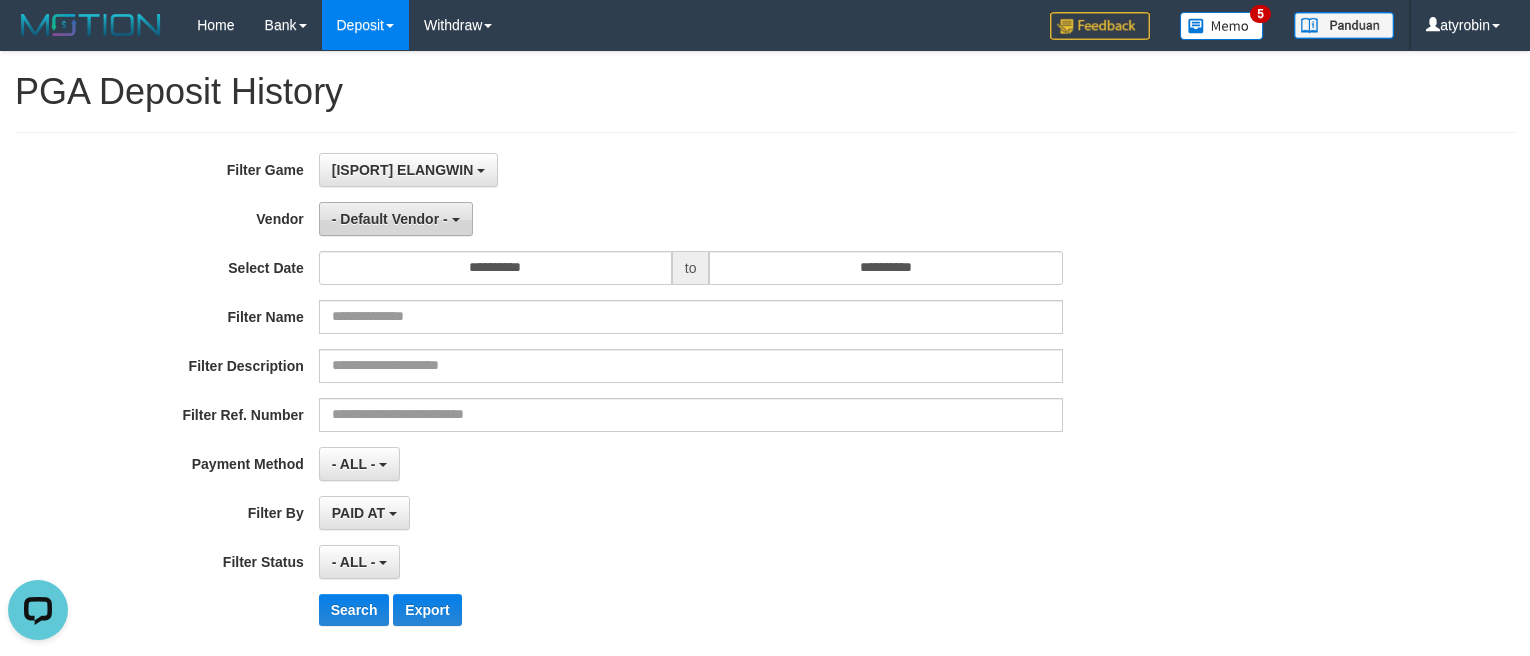 click on "- Default Vendor -" at bounding box center (390, 219) 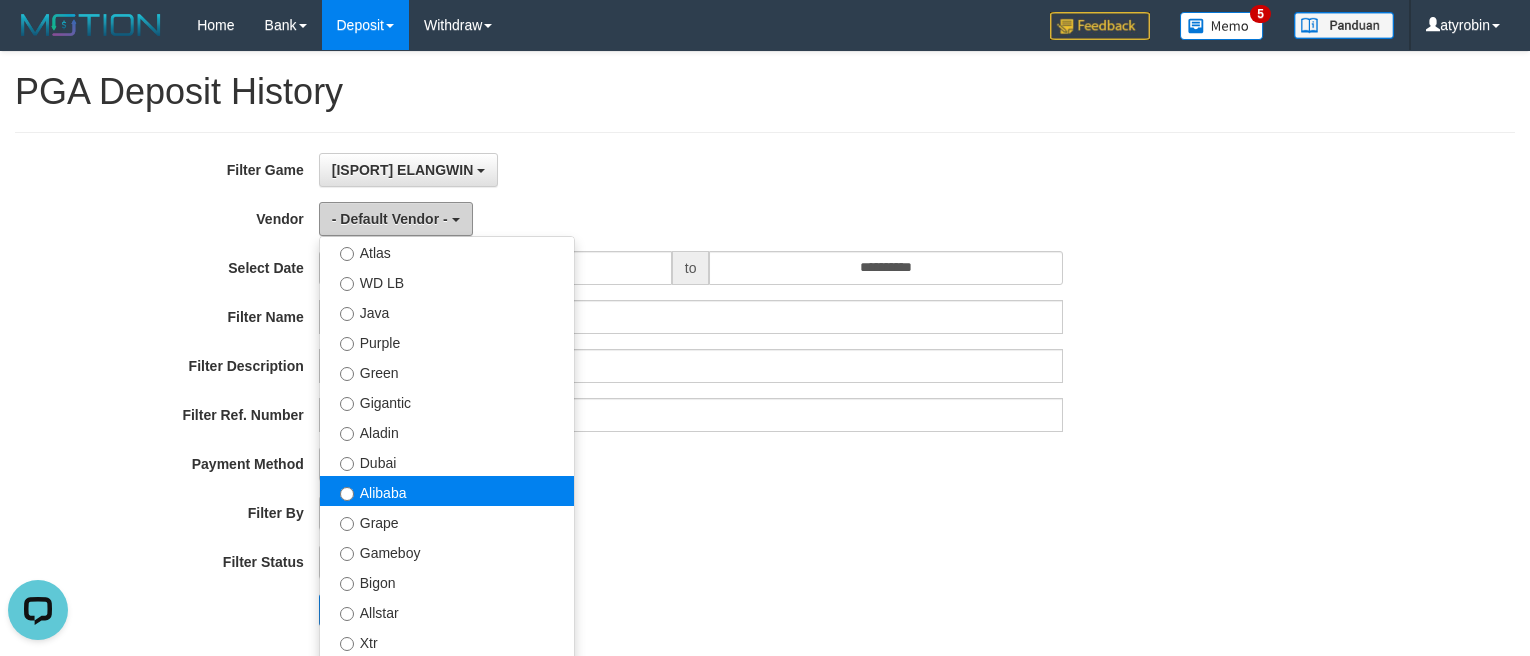 scroll, scrollTop: 180, scrollLeft: 0, axis: vertical 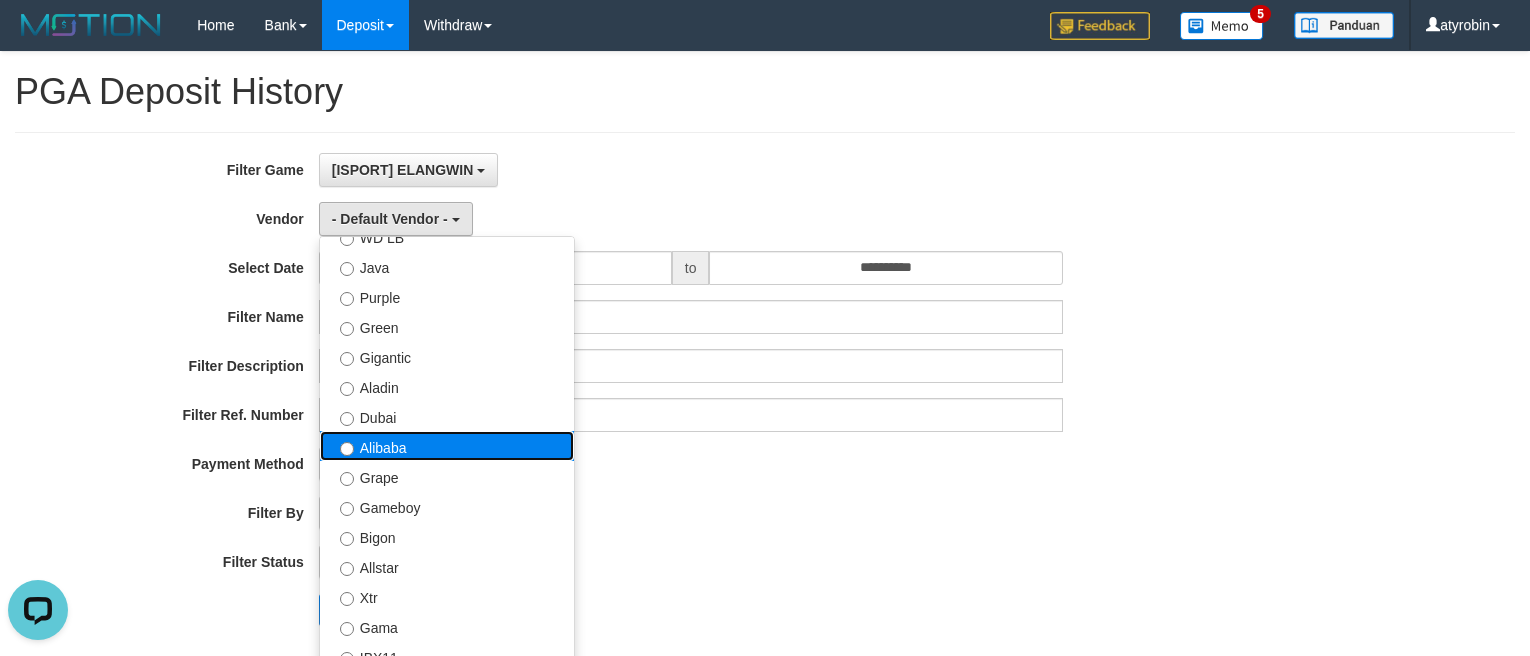 click on "Alibaba" at bounding box center [447, 446] 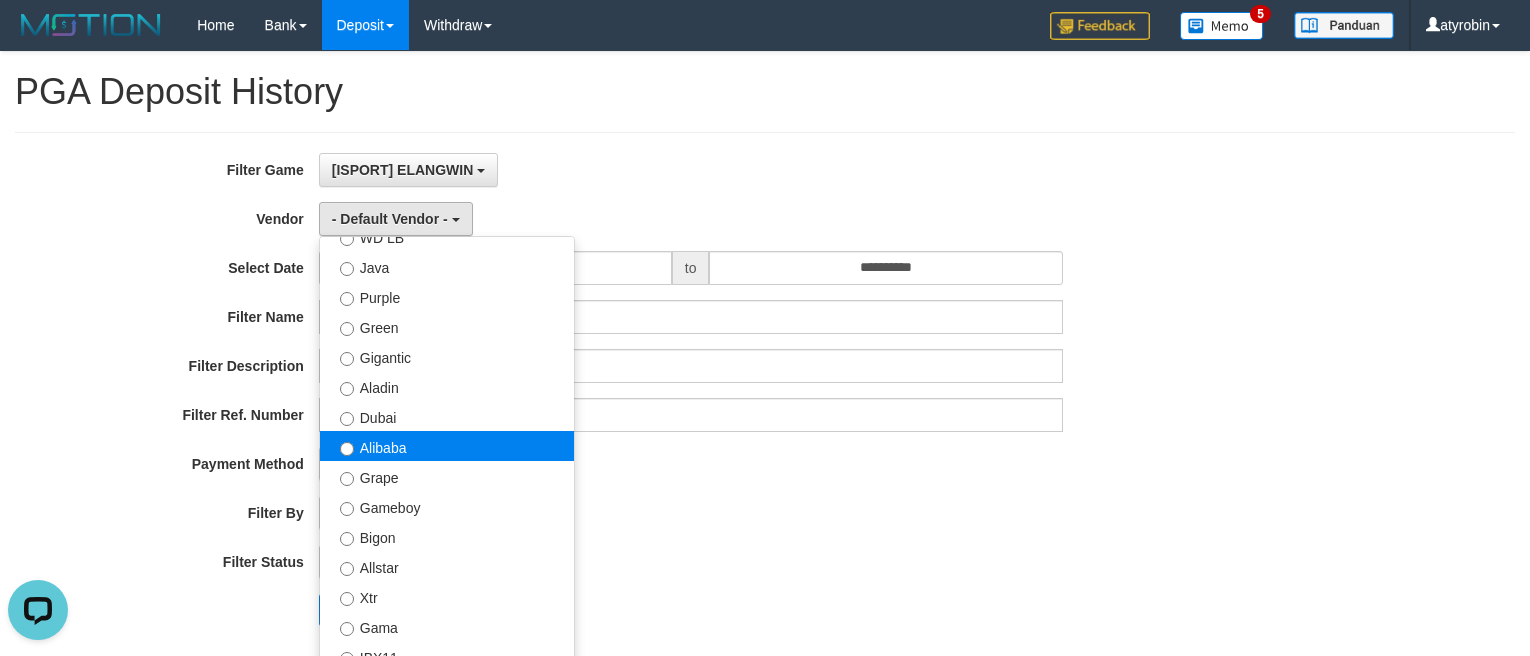 select on "**********" 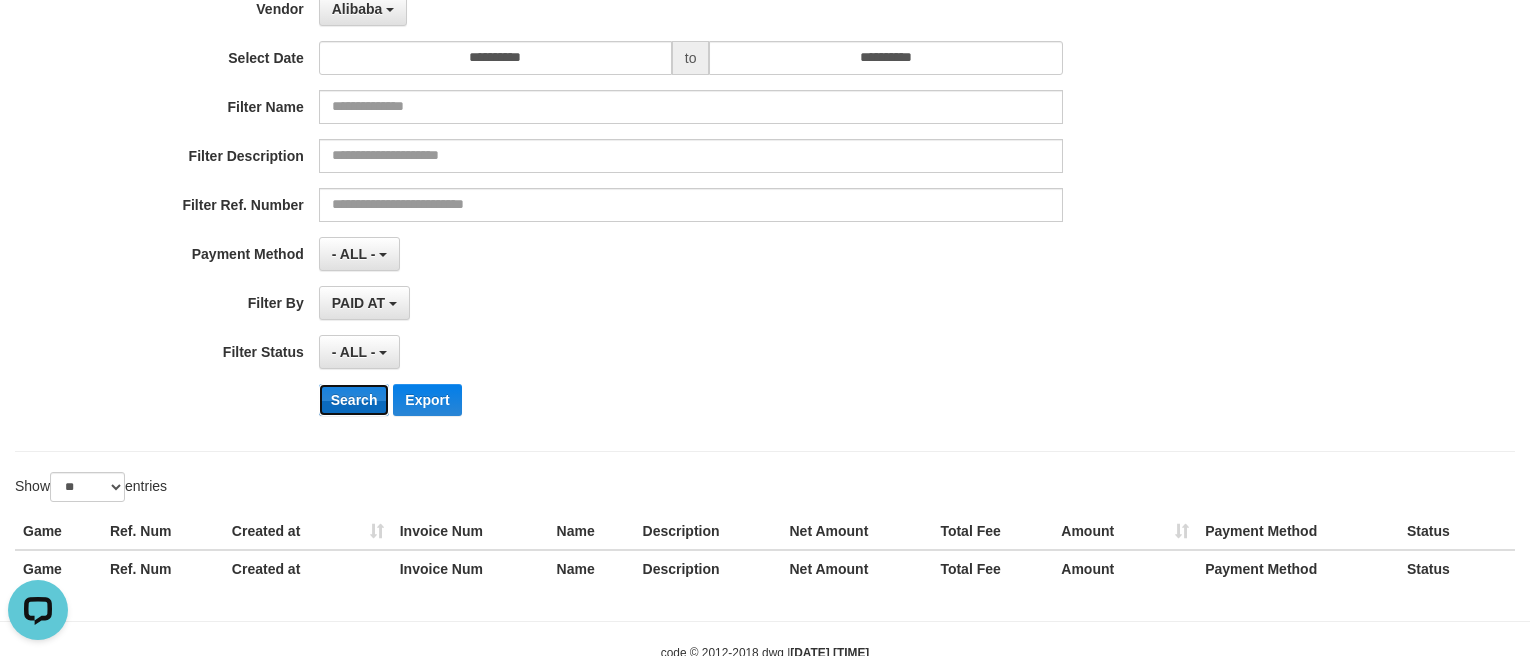 click on "Search" at bounding box center (354, 400) 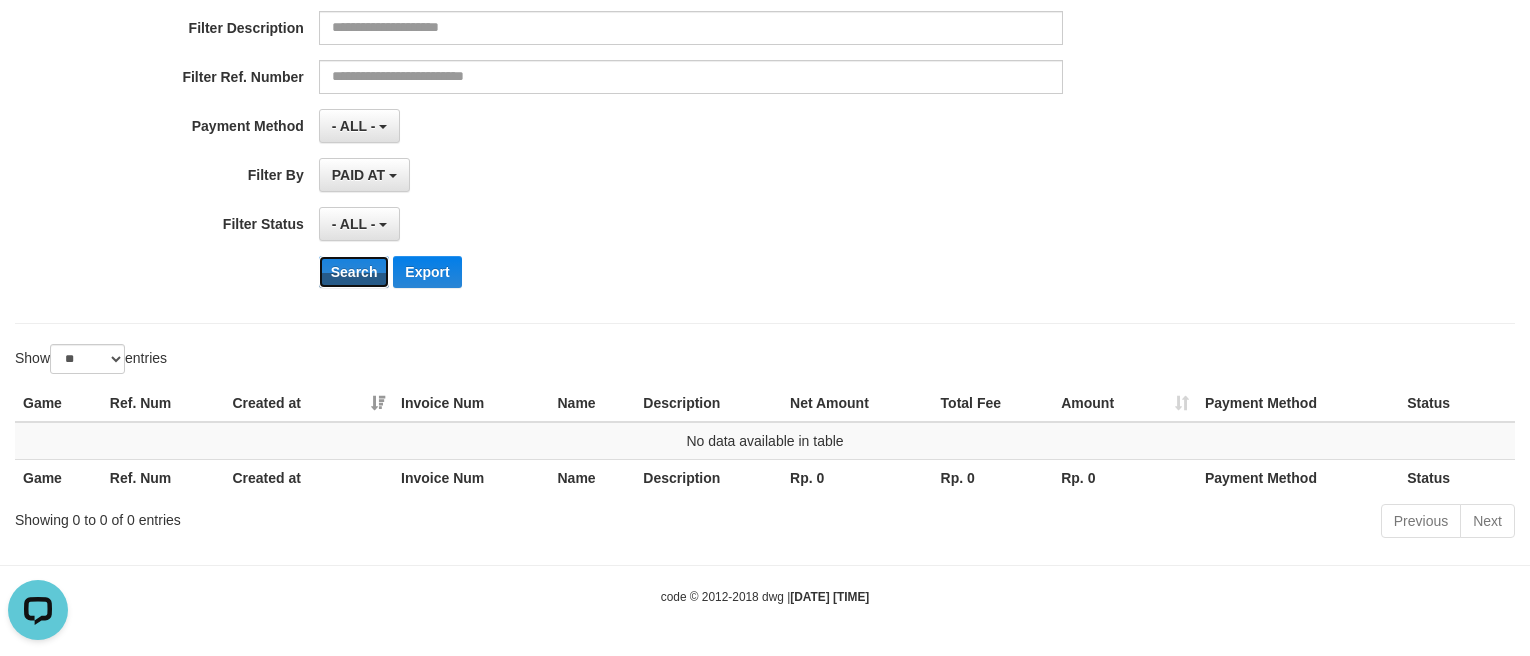 scroll, scrollTop: 0, scrollLeft: 0, axis: both 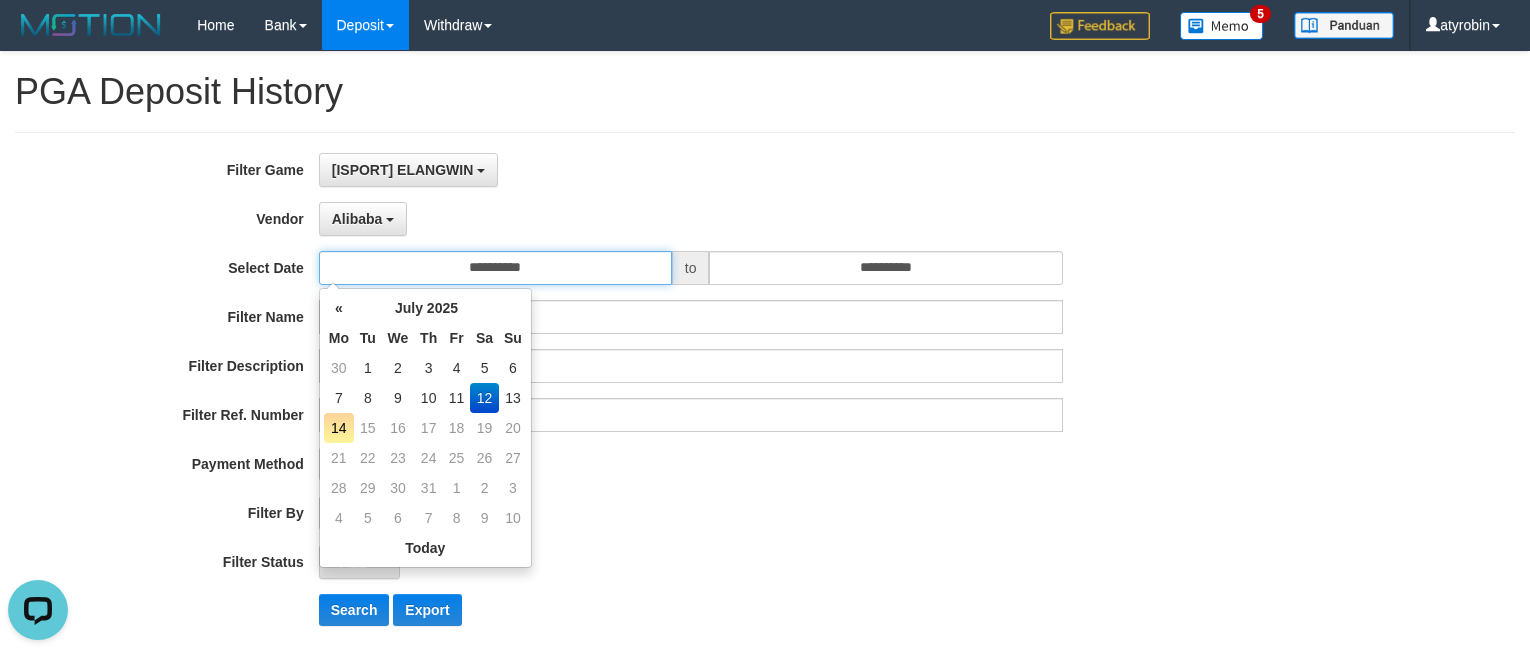 click on "**********" at bounding box center (495, 268) 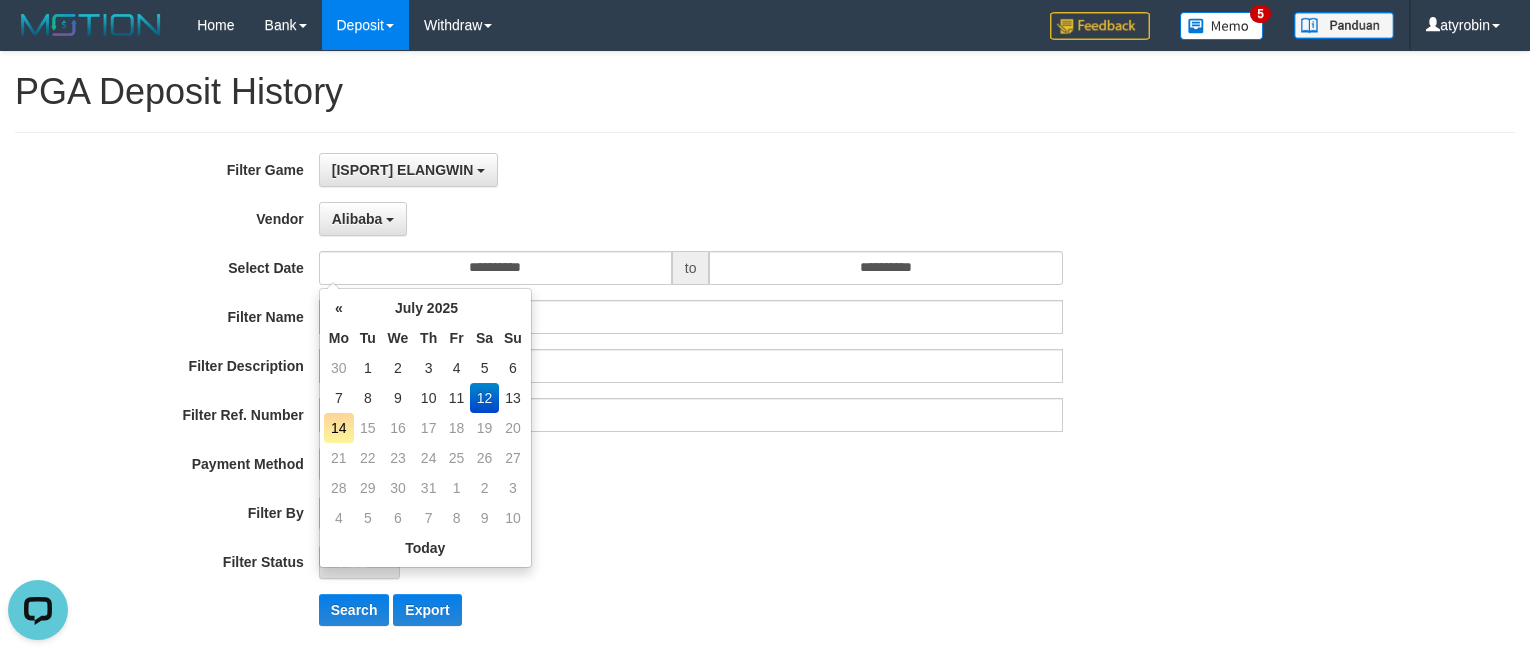 click on "13" at bounding box center [513, 398] 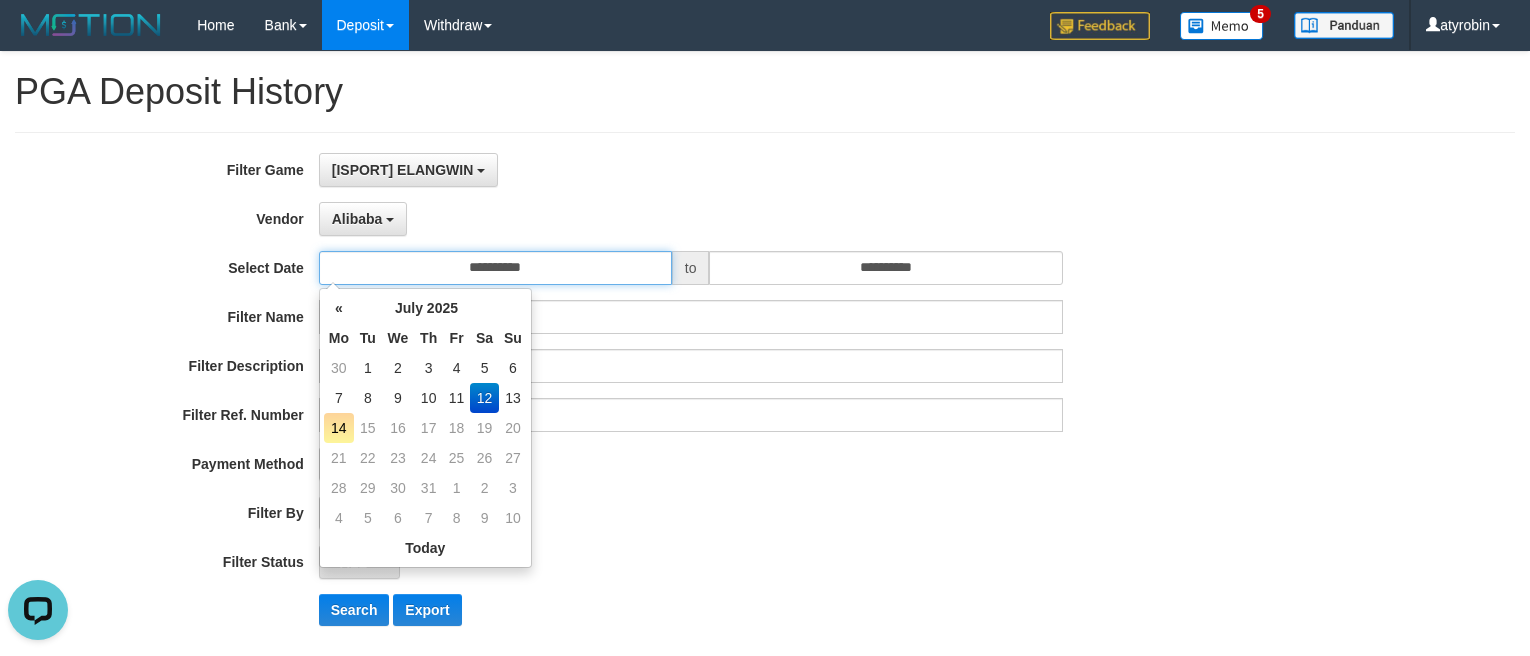 type on "**********" 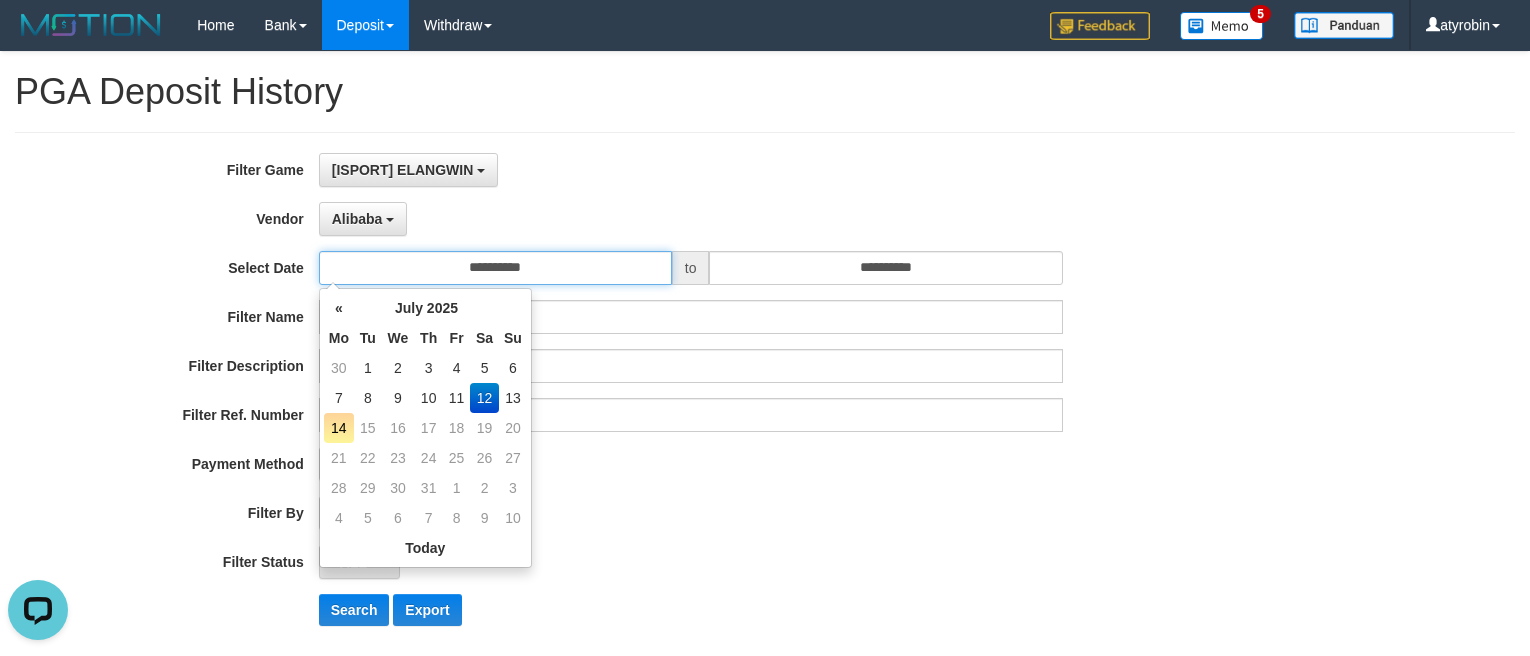type on "**********" 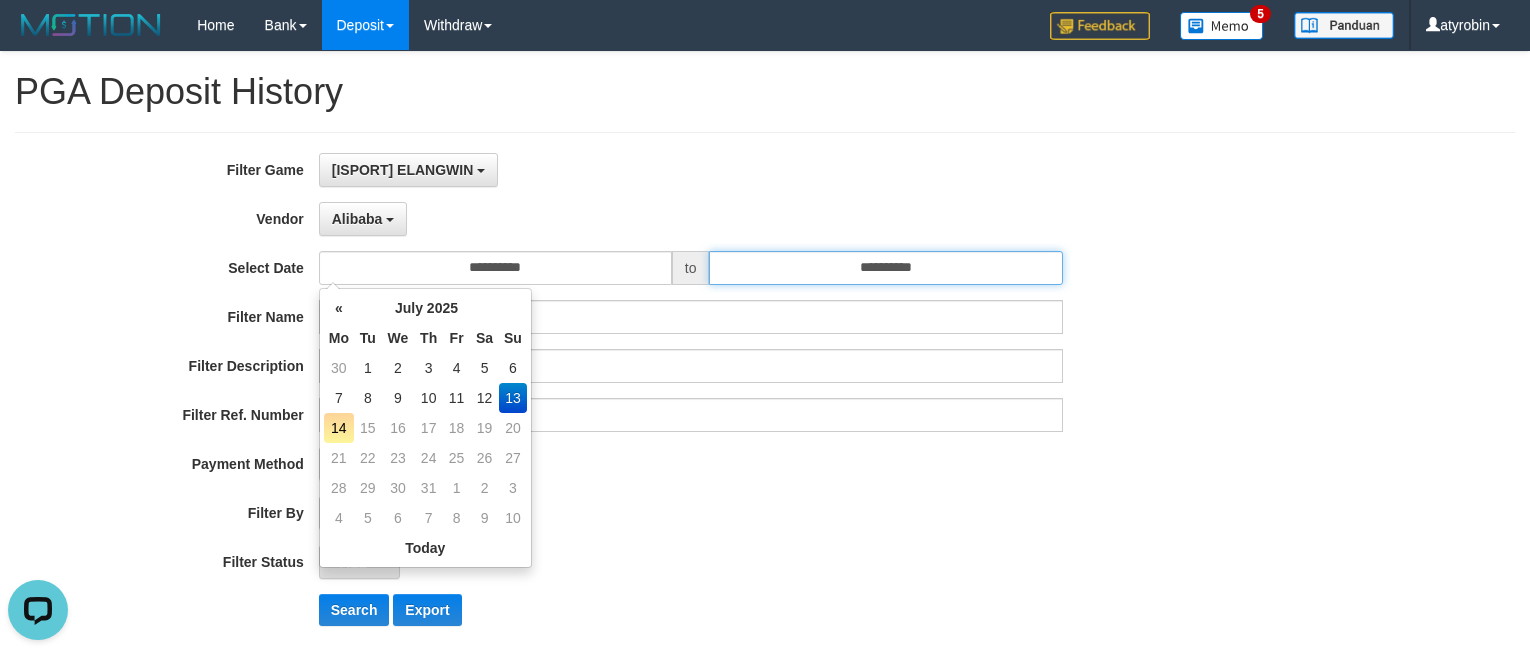 click on "**********" at bounding box center (885, 268) 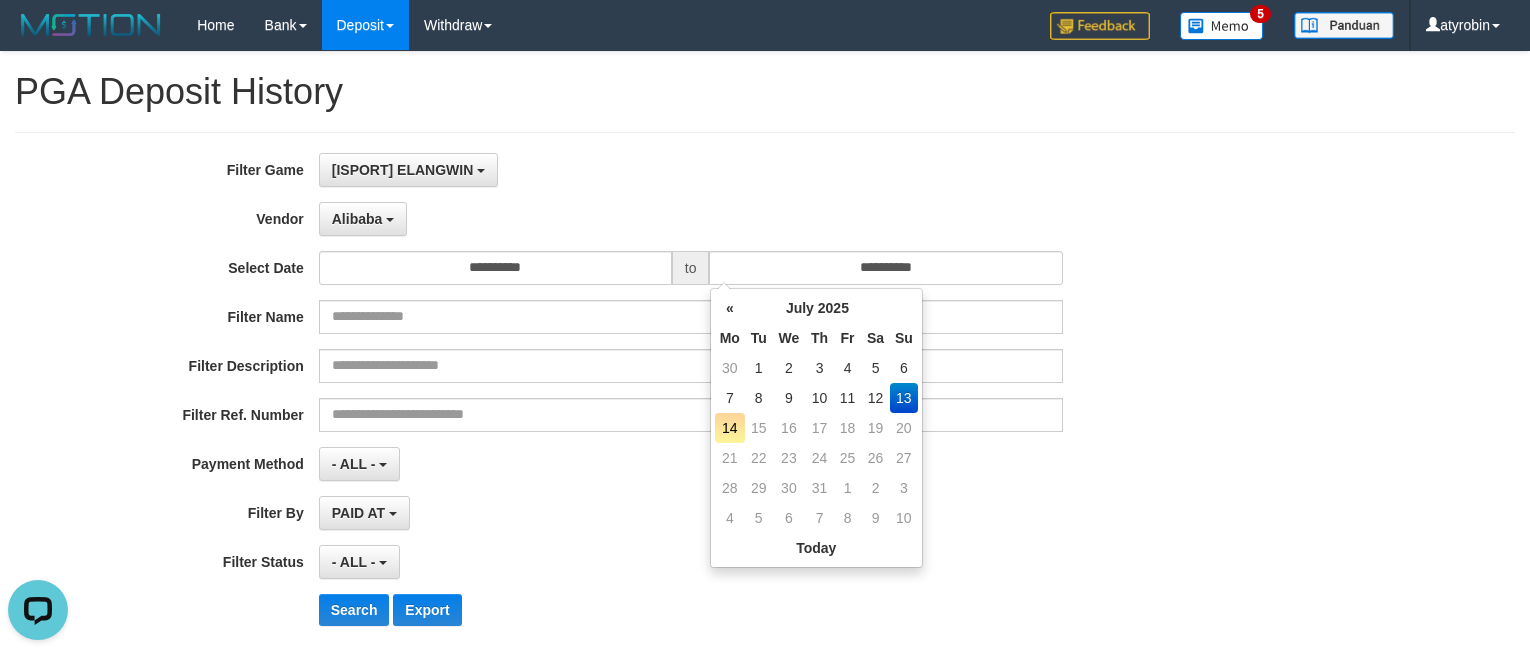 click on "13" at bounding box center [904, 398] 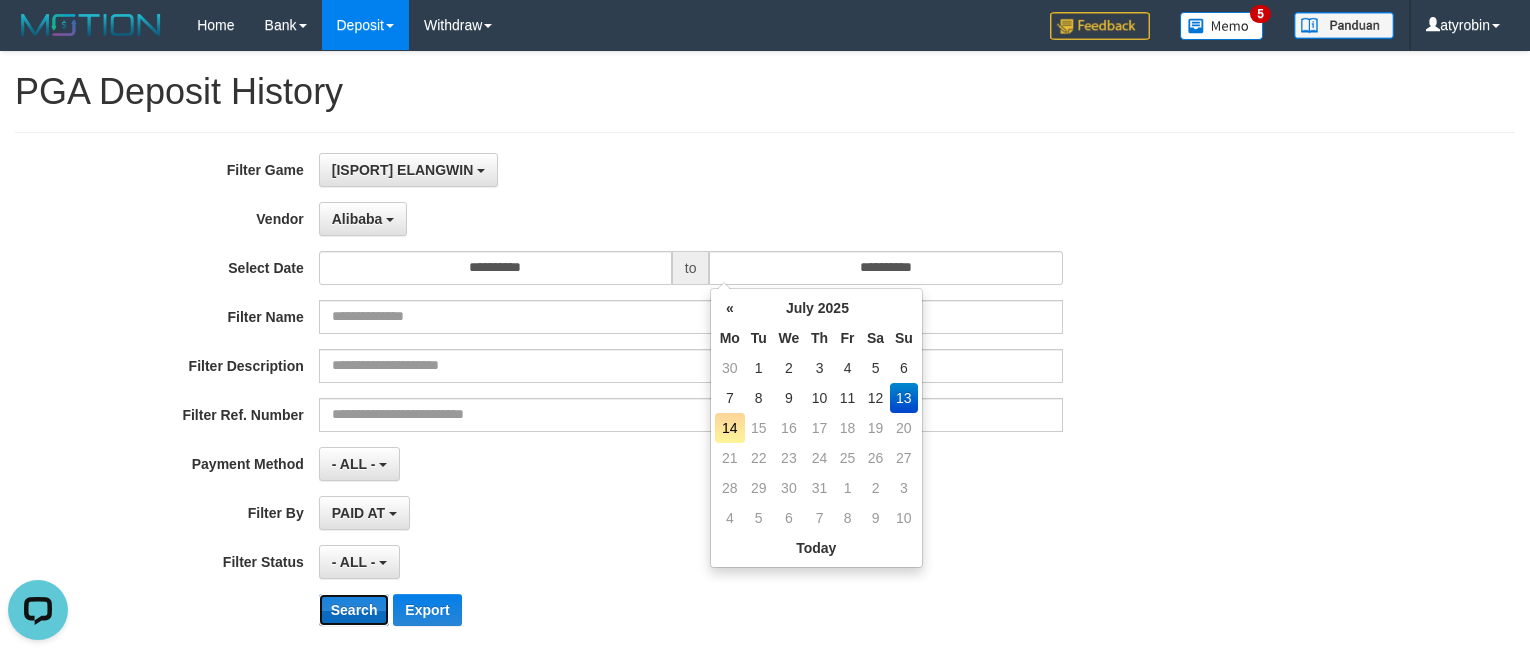 click on "Search" at bounding box center (354, 610) 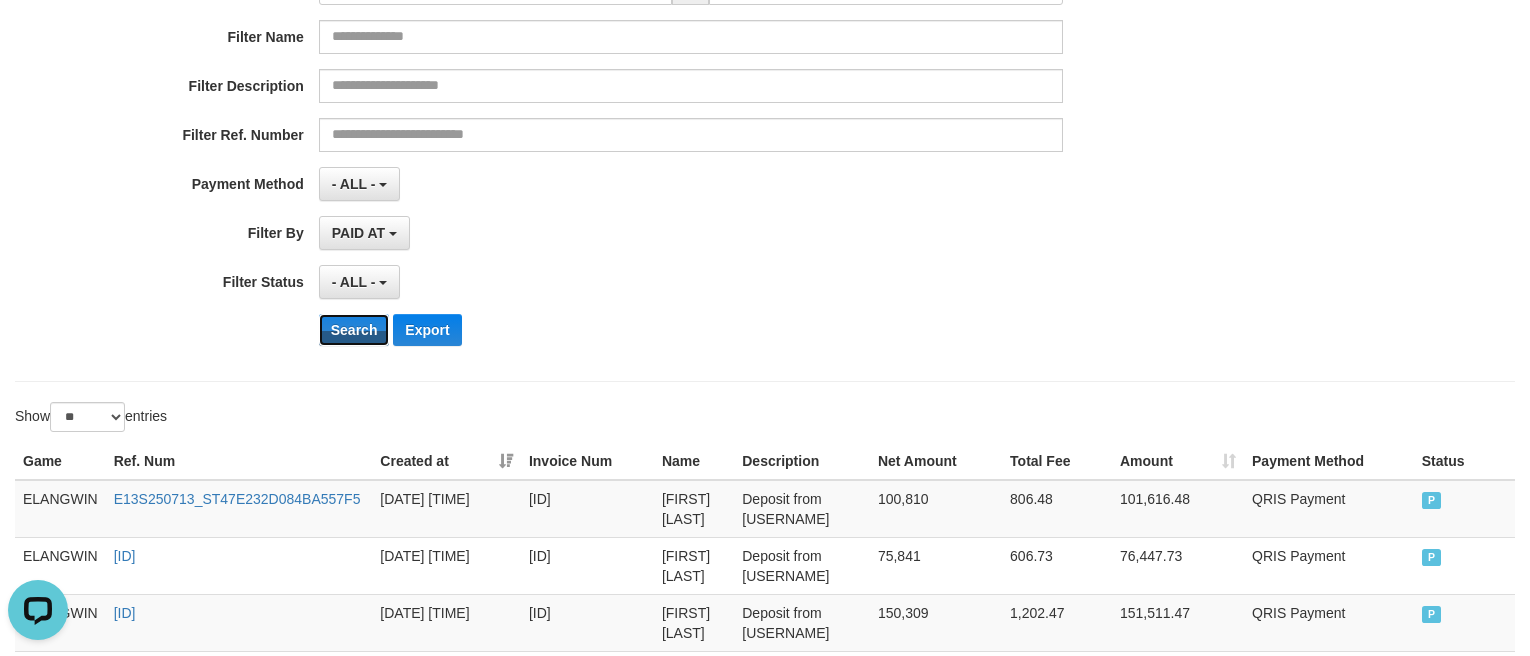 scroll, scrollTop: 0, scrollLeft: 0, axis: both 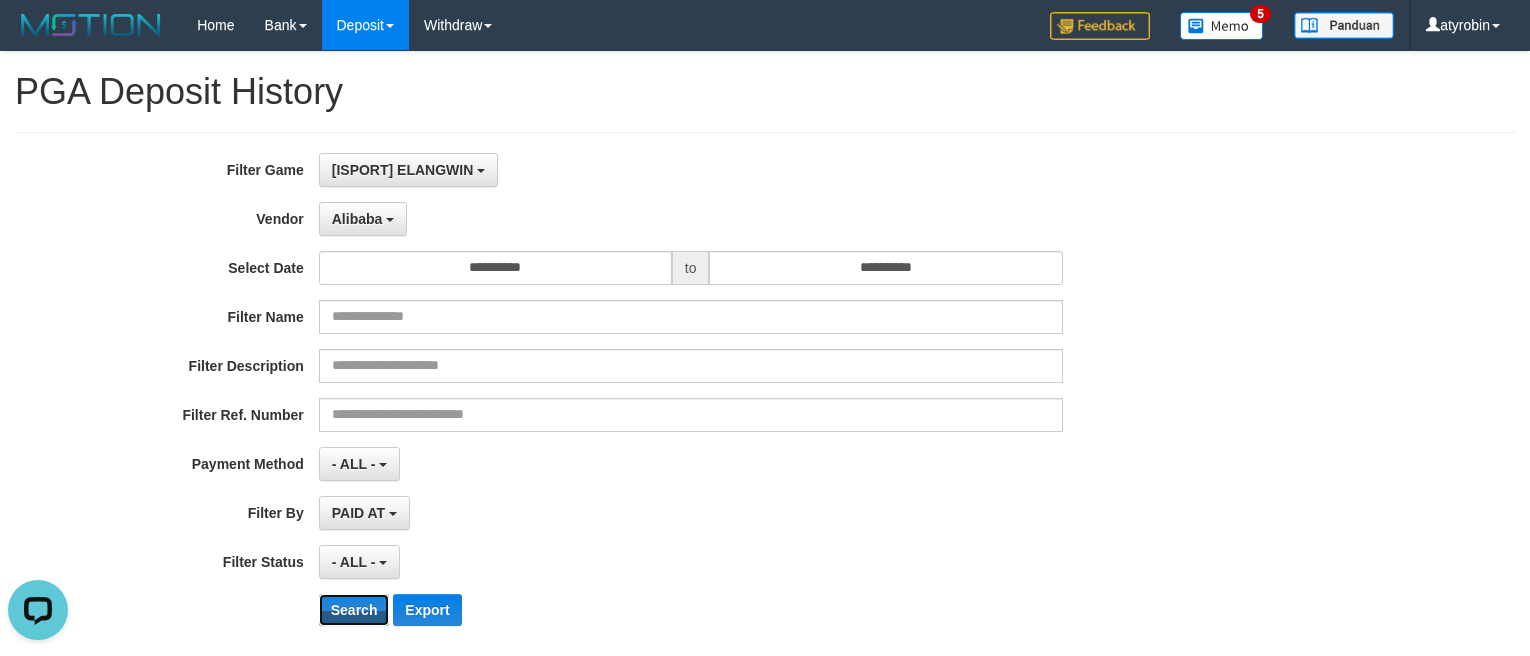 drag, startPoint x: 371, startPoint y: 614, endPoint x: 363, endPoint y: 583, distance: 32.01562 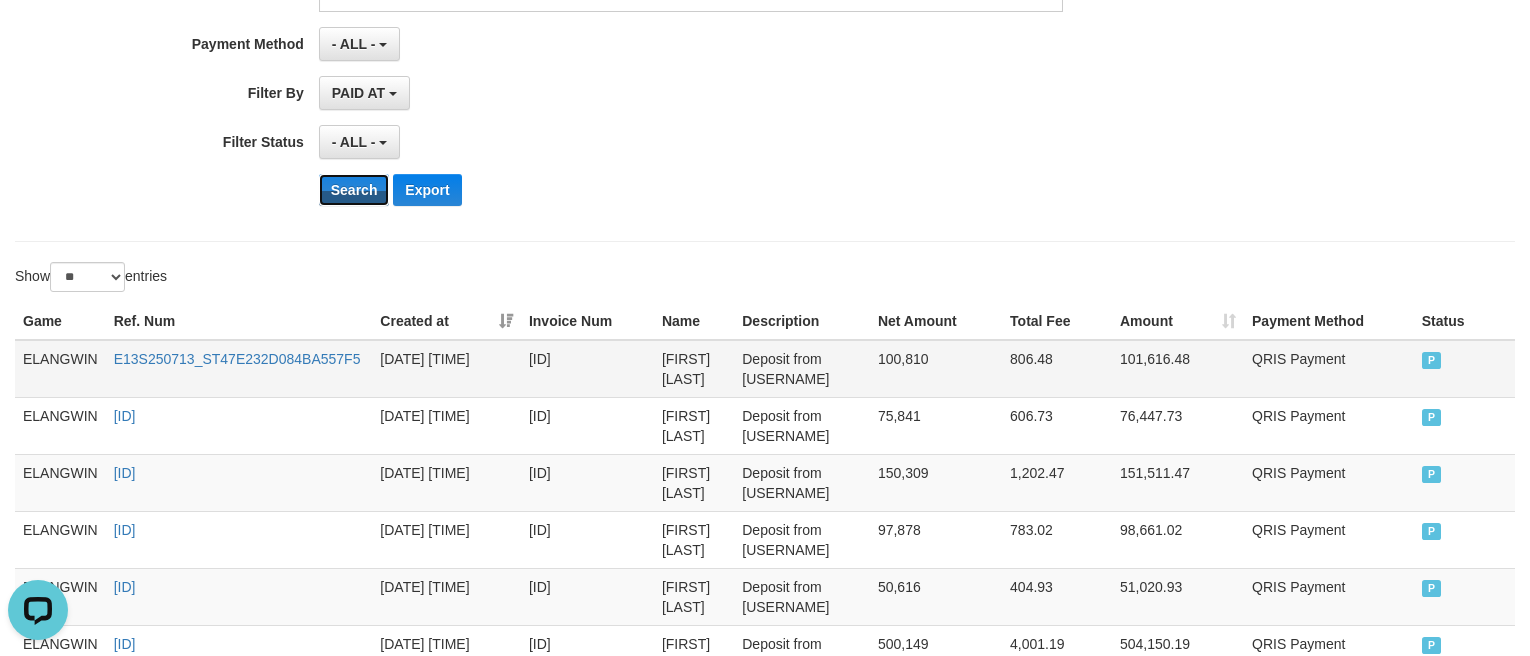 type 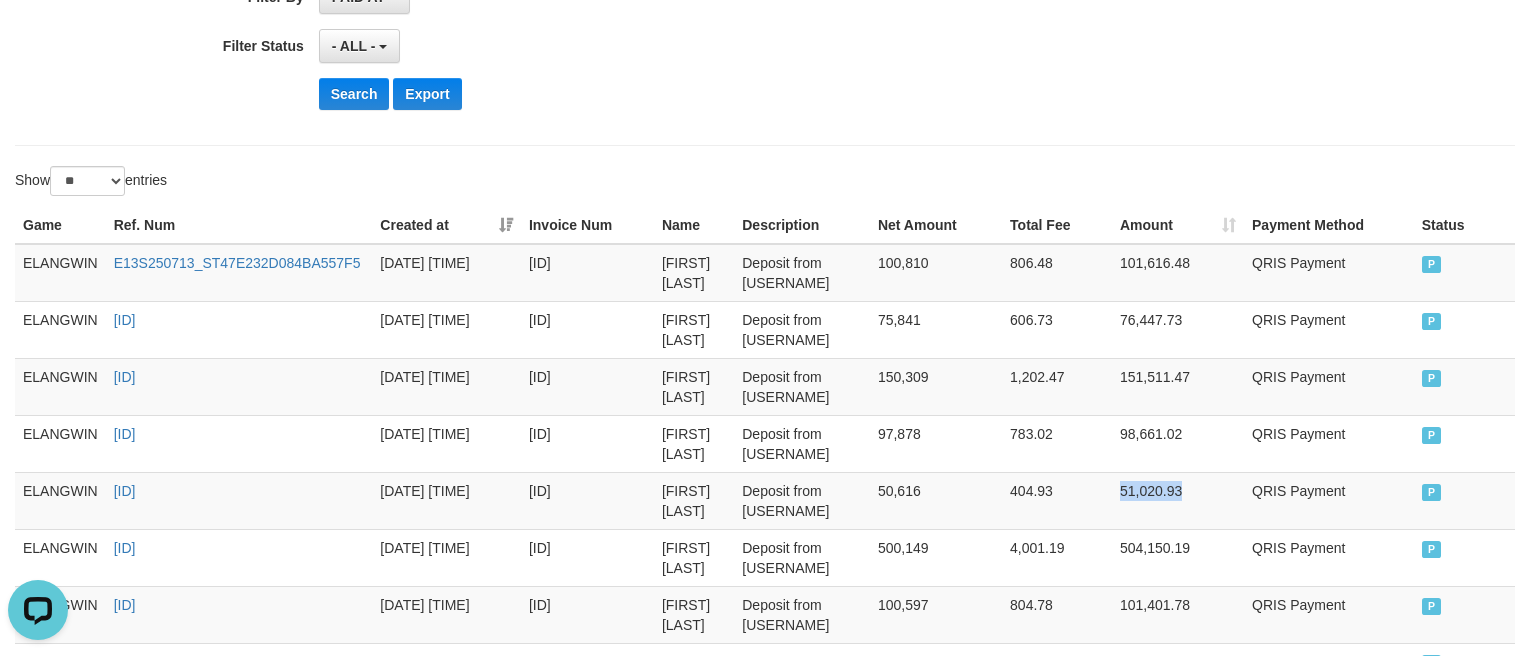 scroll, scrollTop: 1855, scrollLeft: 0, axis: vertical 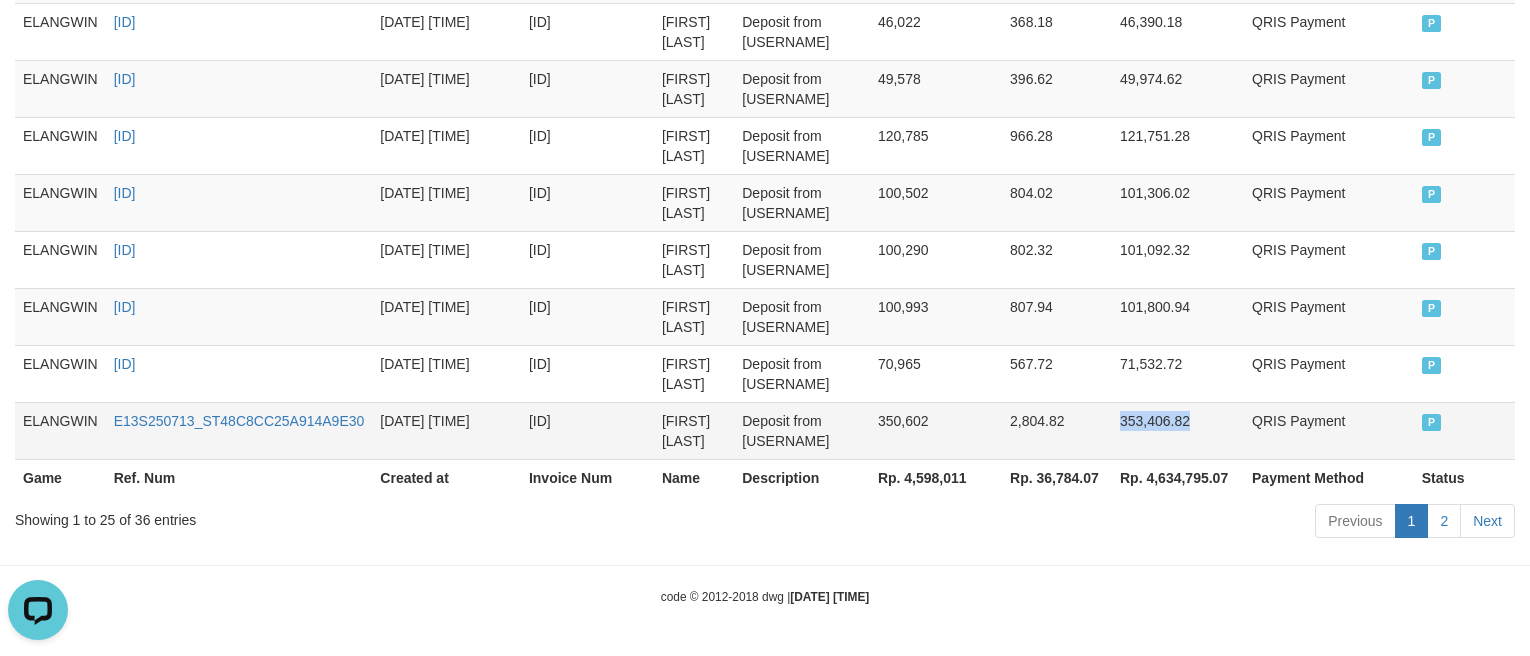 drag, startPoint x: 80, startPoint y: 383, endPoint x: 1344, endPoint y: 396, distance: 1264.0669 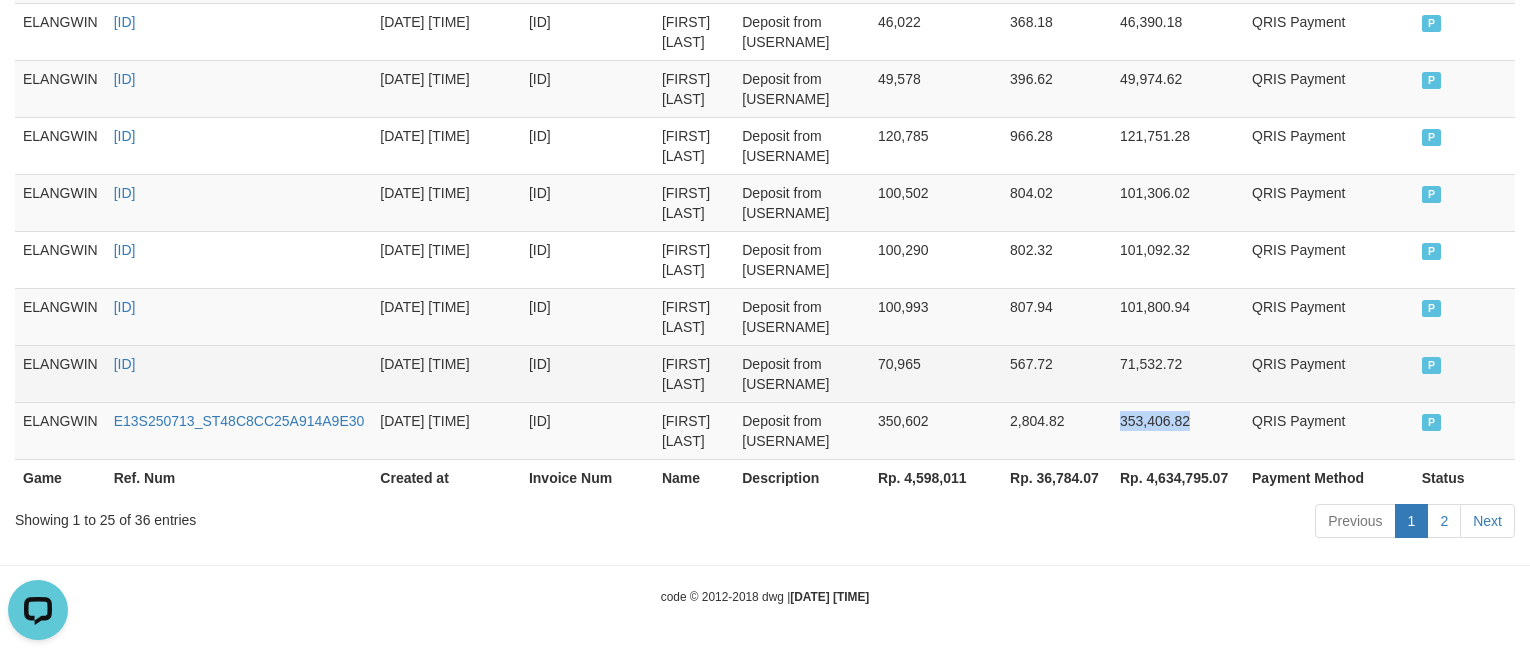 click on "[ISPORT] [ID] [DATE] [TIME] [ID] [FIRST] [LAST] Deposit from [USERNAME] [AMOUNT] [AMOUNT] [AMOUNT] QRIS Payment P   [ISPORT] [ID] [DATE] [TIME] [ID] [FIRST] [LAST] Deposit from [USERNAME] [AMOUNT] [AMOUNT] [AMOUNT] QRIS Payment P   [ISPORT] [ID] [DATE] [TIME] [ID] [FIRST] [LAST] Deposit from [USERNAME] [AMOUNT] [AMOUNT] [AMOUNT] QRIS Payment P   [ISPORT] [ID] [DATE] [TIME] [ID] [FIRST] [LAST] Deposit from [USERNAME] [AMOUNT] [AMOUNT] [AMOUNT] QRIS Payment P   [ISPORT] [ID] [DATE] [TIME] [ID] [FIRST] [LAST] Deposit from [USERNAME] [AMOUNT] [AMOUNT] [AMOUNT] QRIS Payment P   [ISPORT] [AMOUNT] [AMOUNT] P" at bounding box center [765, -253] 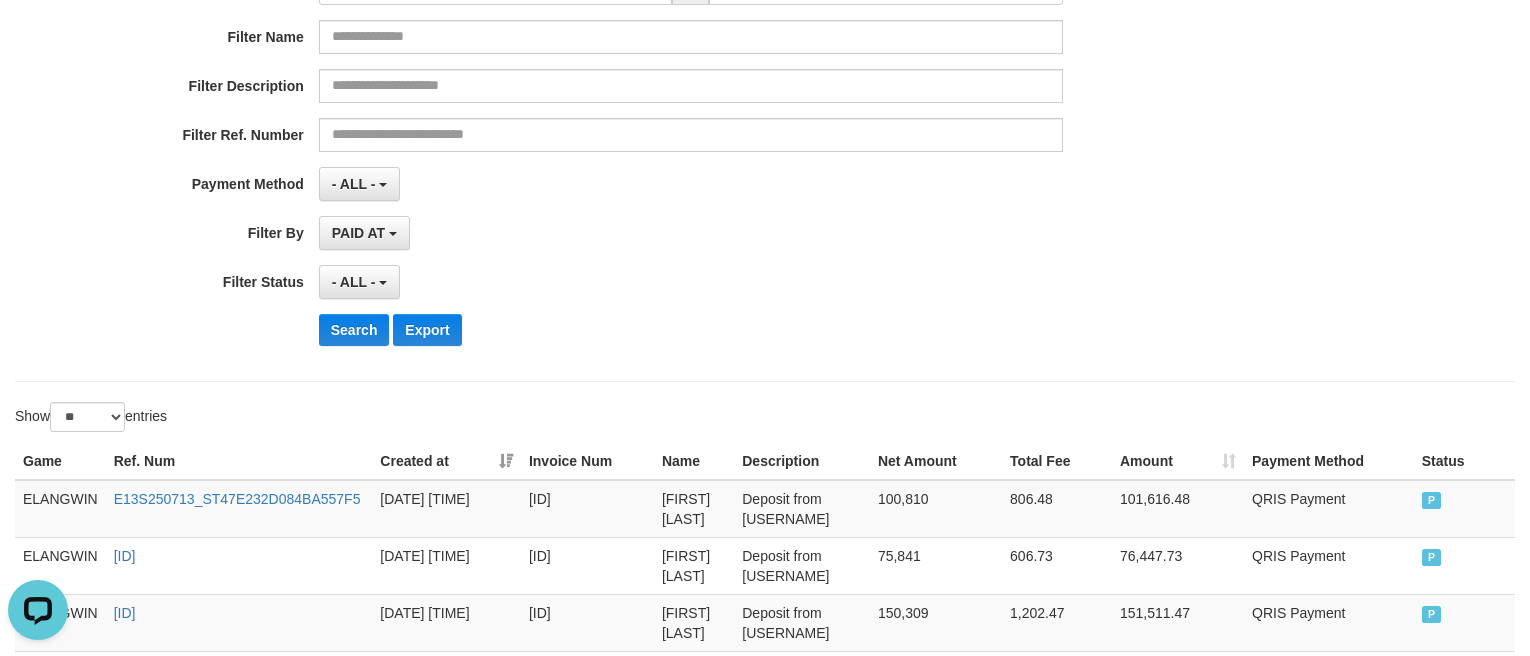 scroll, scrollTop: 0, scrollLeft: 0, axis: both 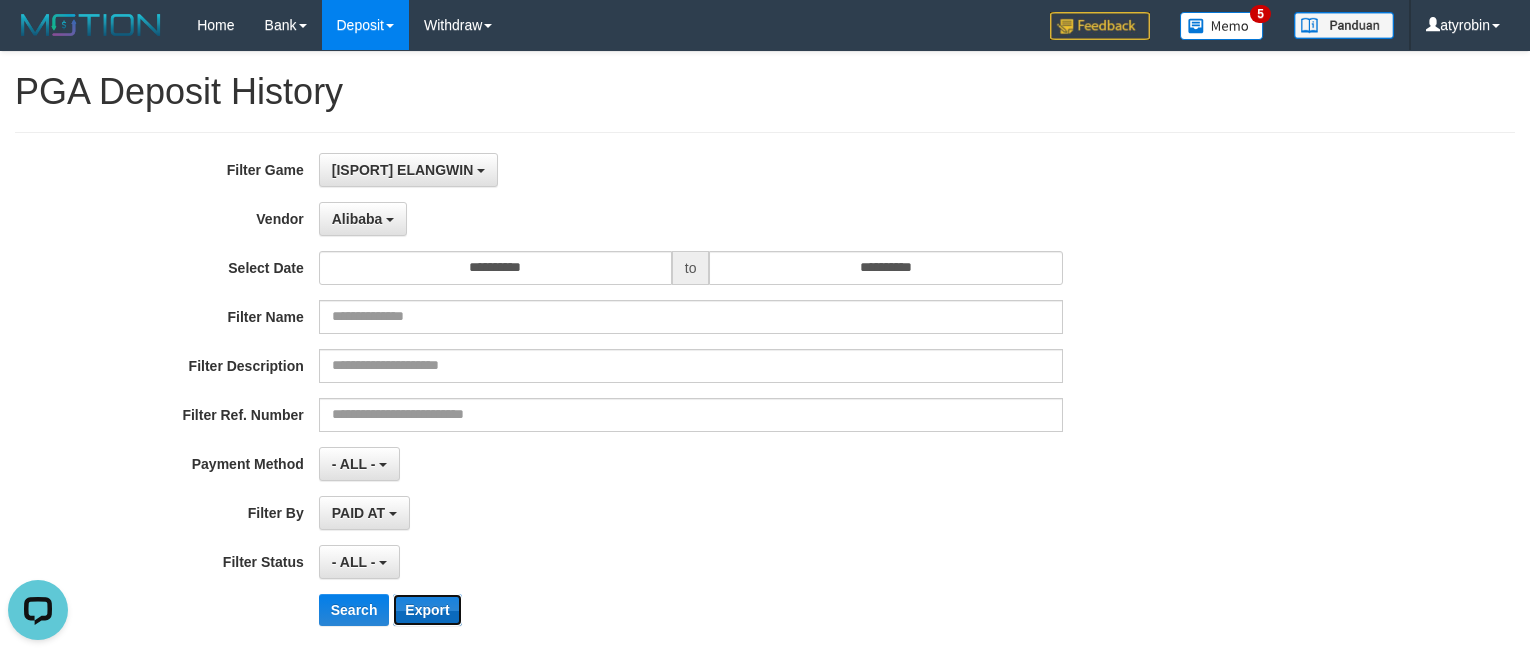 click on "Export" at bounding box center (427, 610) 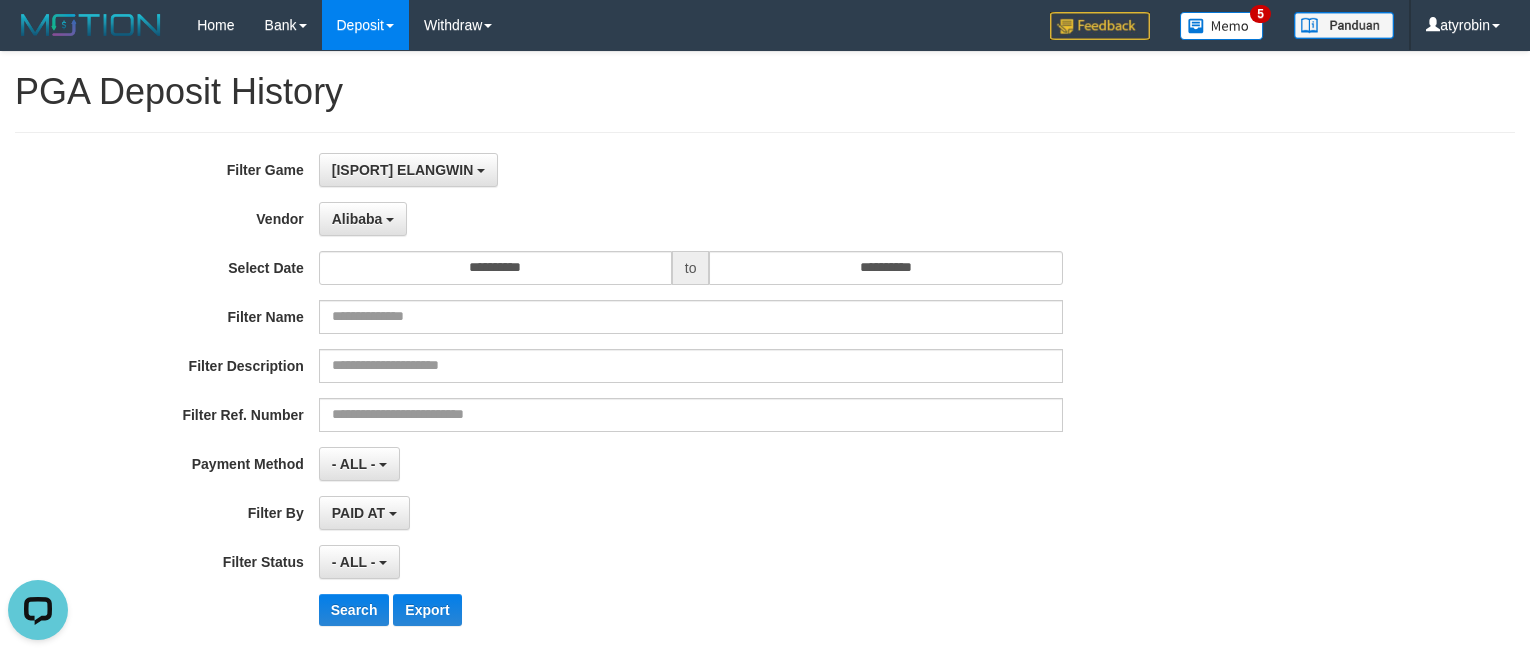 click on "**********" at bounding box center [637, 397] 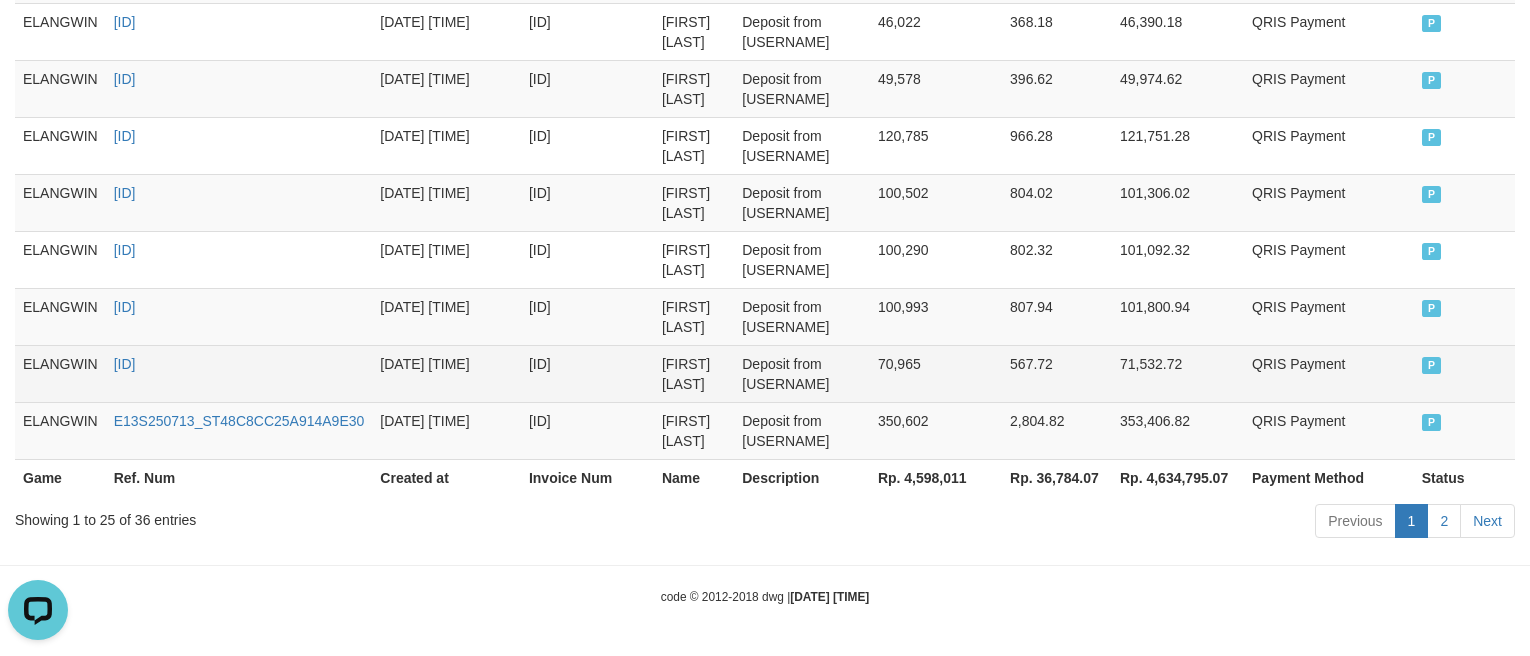 scroll, scrollTop: 1855, scrollLeft: 0, axis: vertical 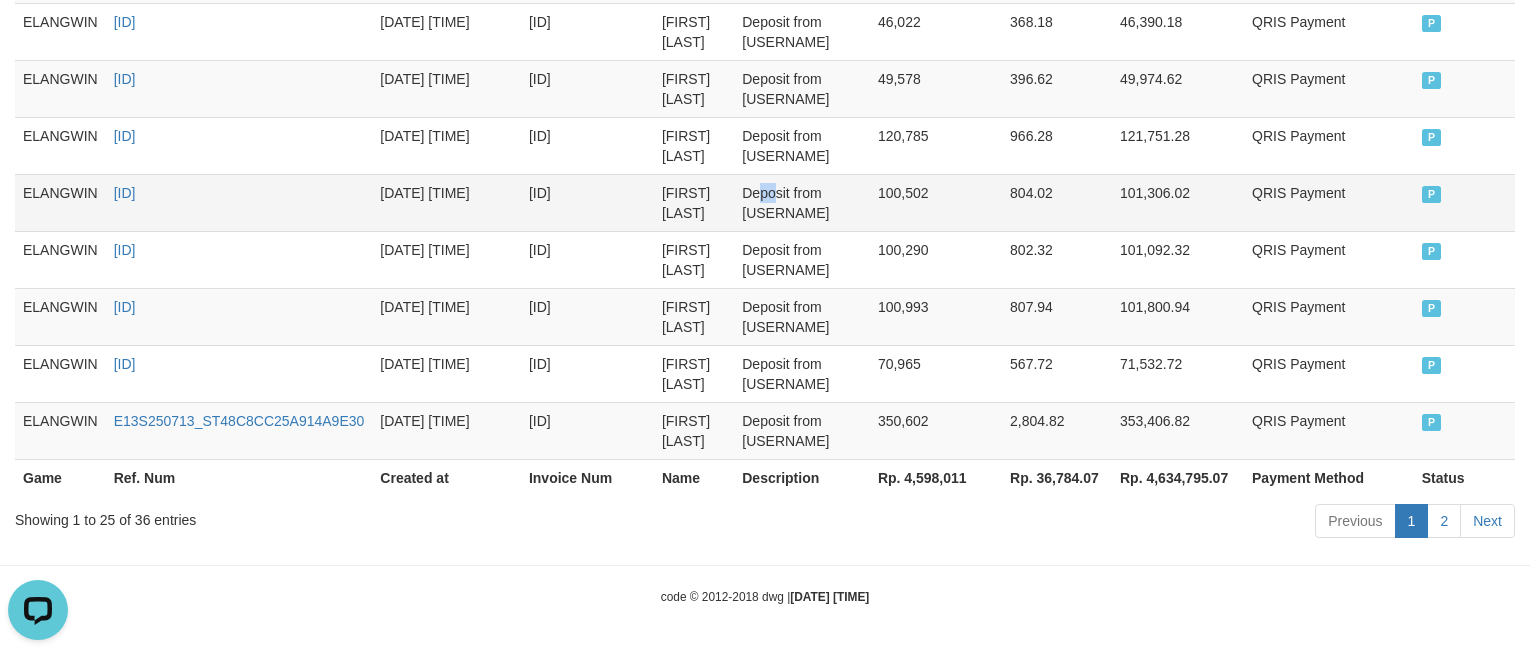 click on "Deposit from [USERNAME]" at bounding box center [802, 202] 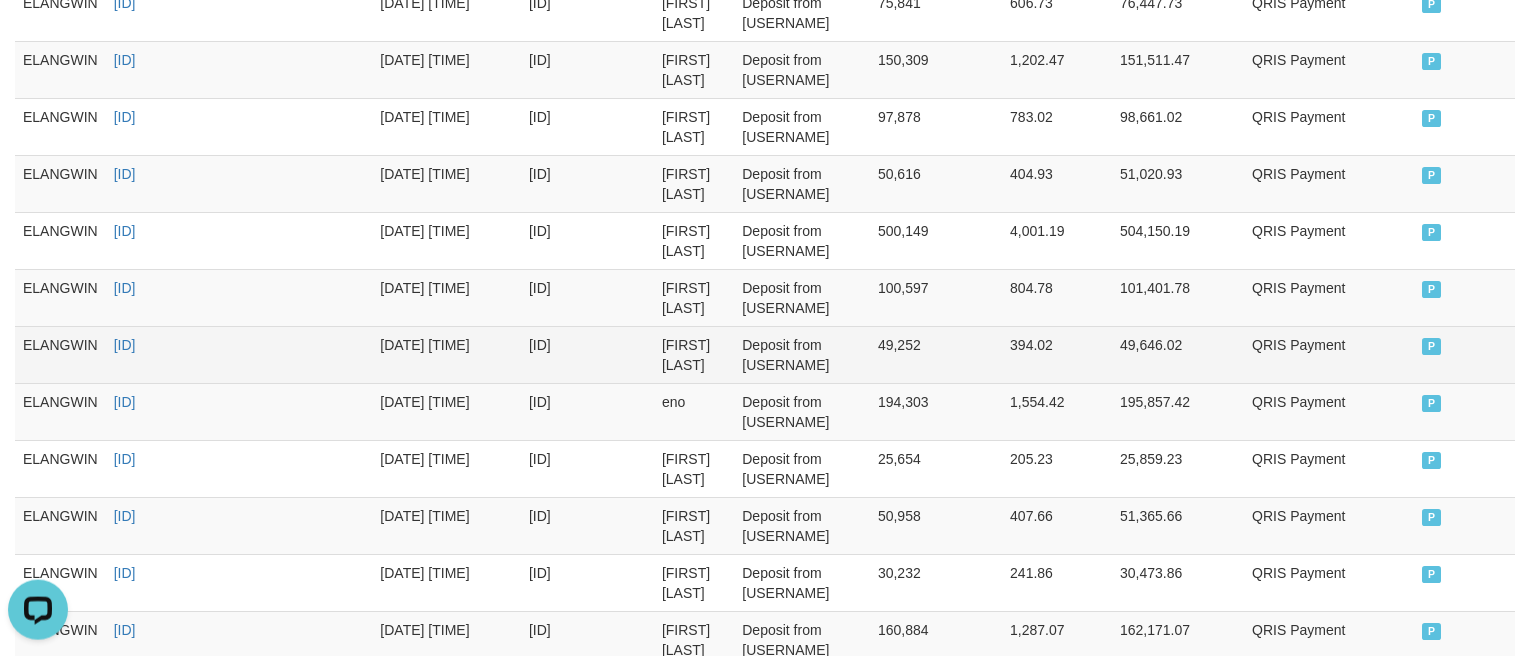 scroll, scrollTop: 0, scrollLeft: 0, axis: both 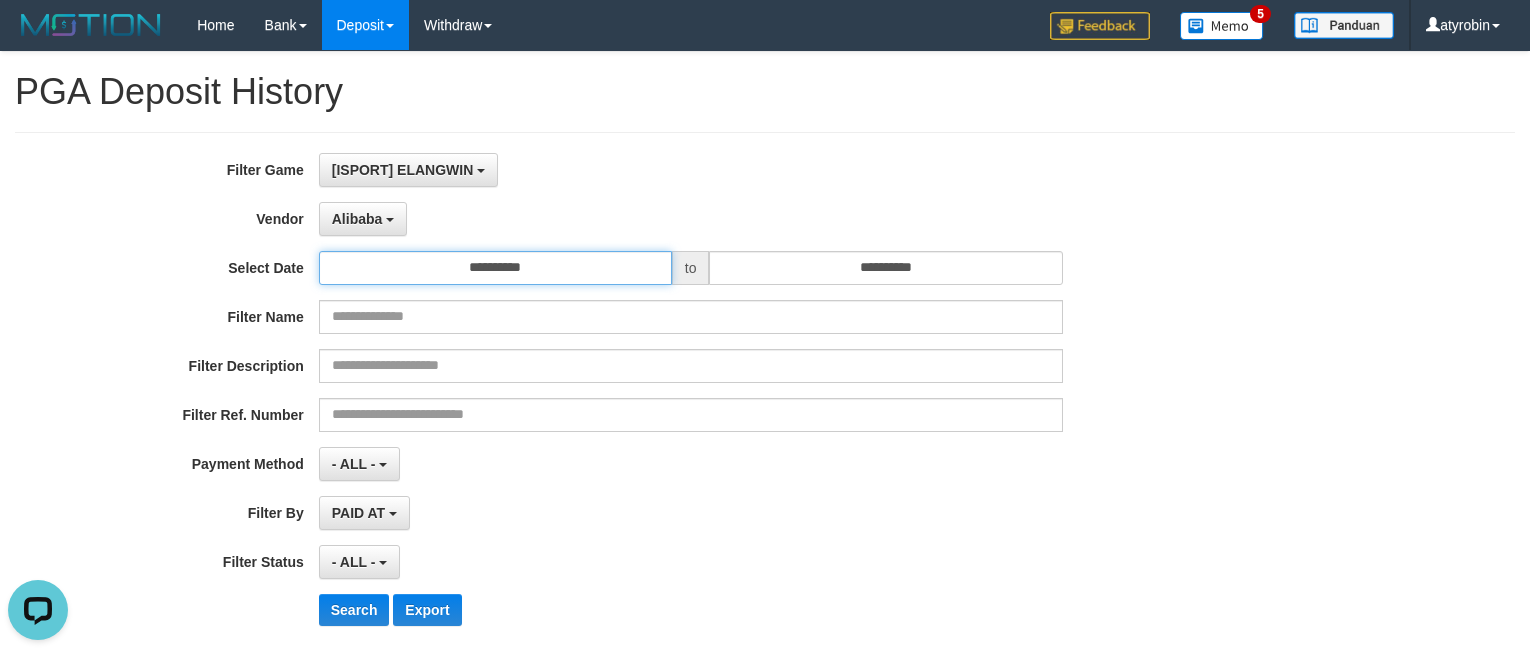 click on "**********" at bounding box center (495, 268) 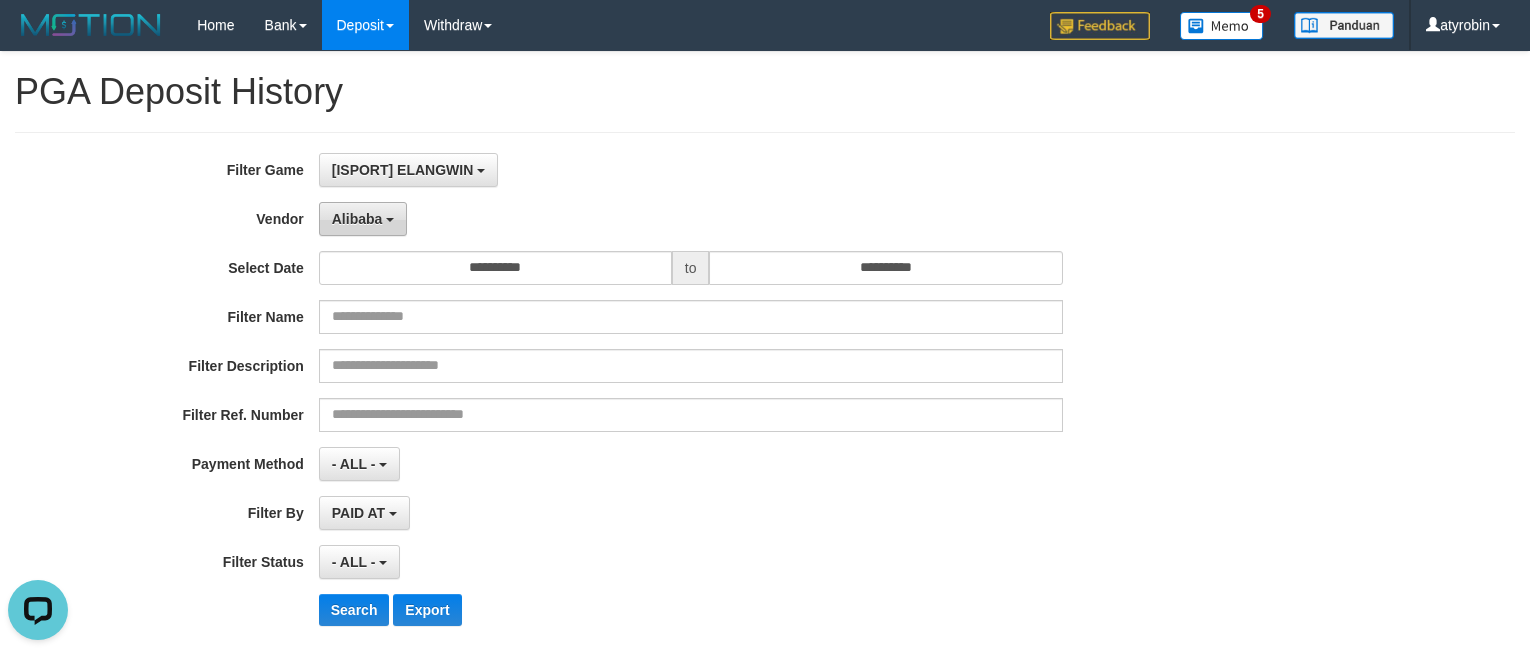 click on "Alibaba" at bounding box center (363, 219) 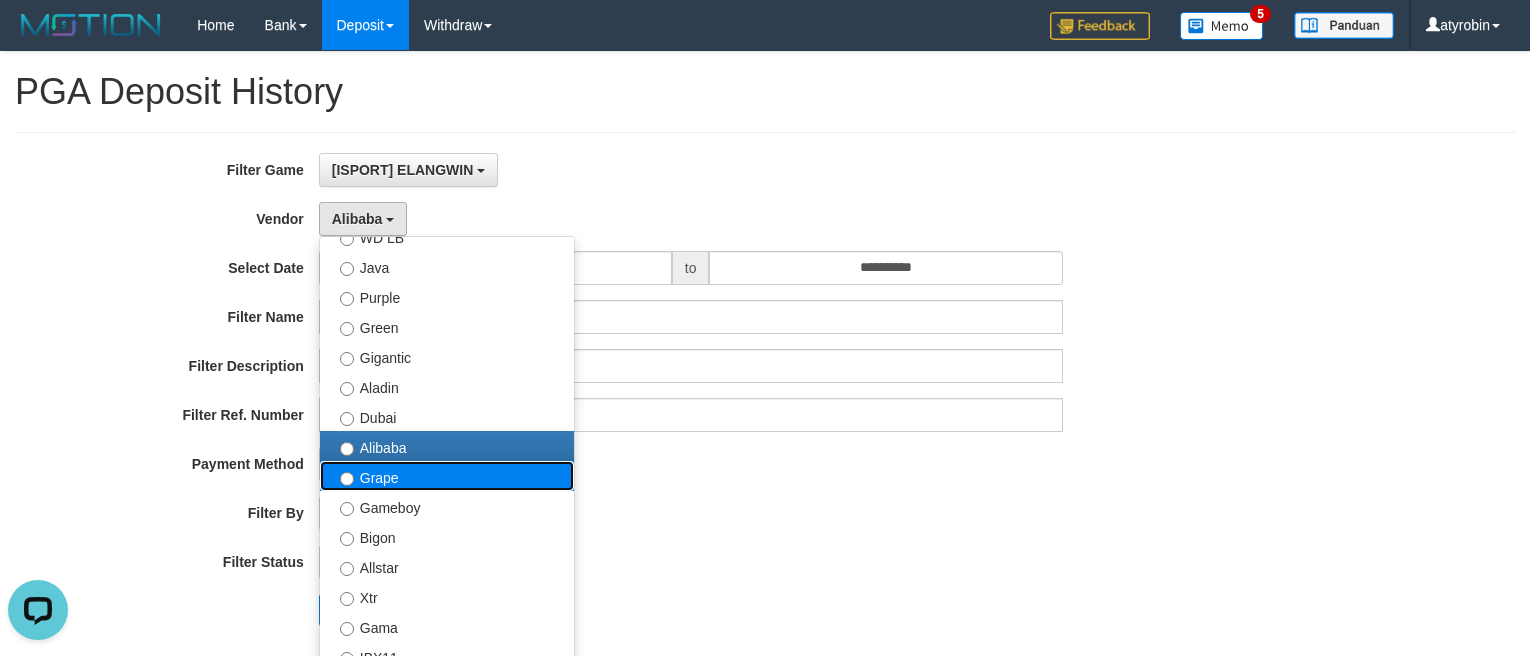 click on "Grape" at bounding box center (447, 476) 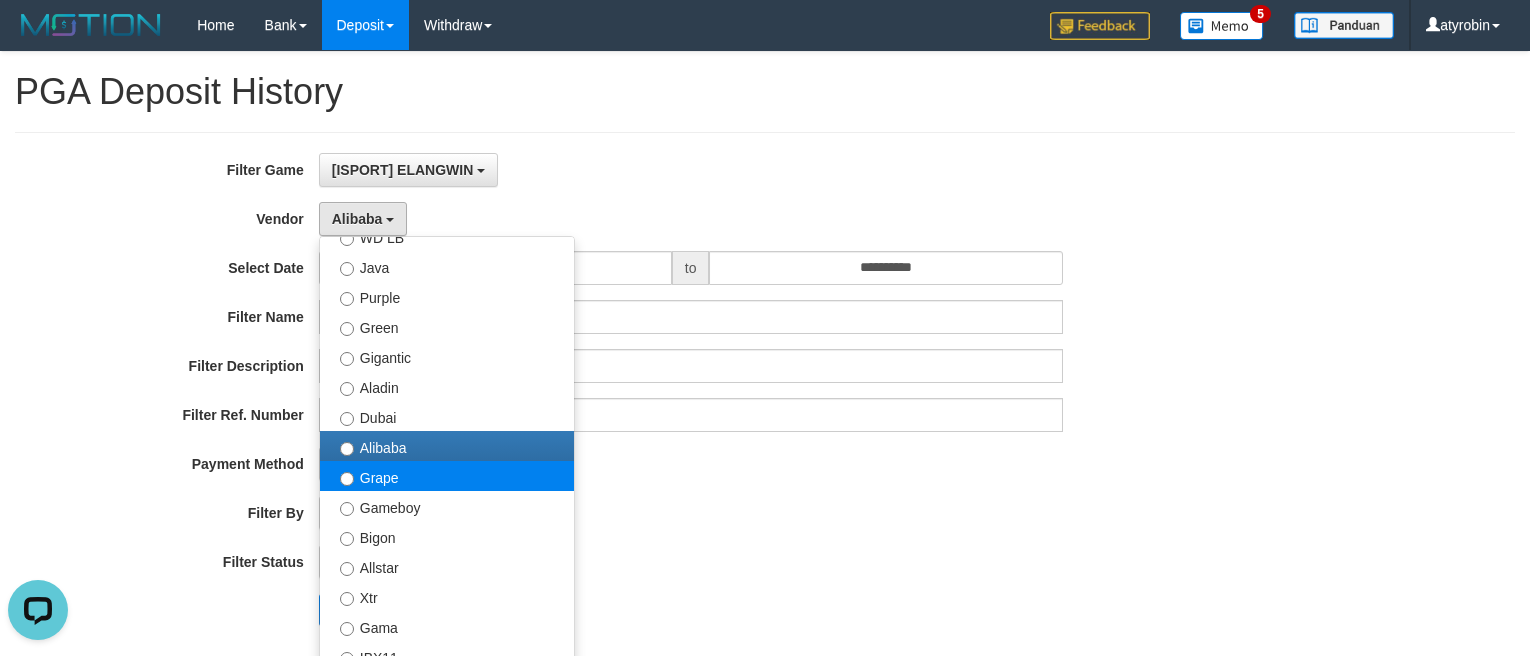 select on "**********" 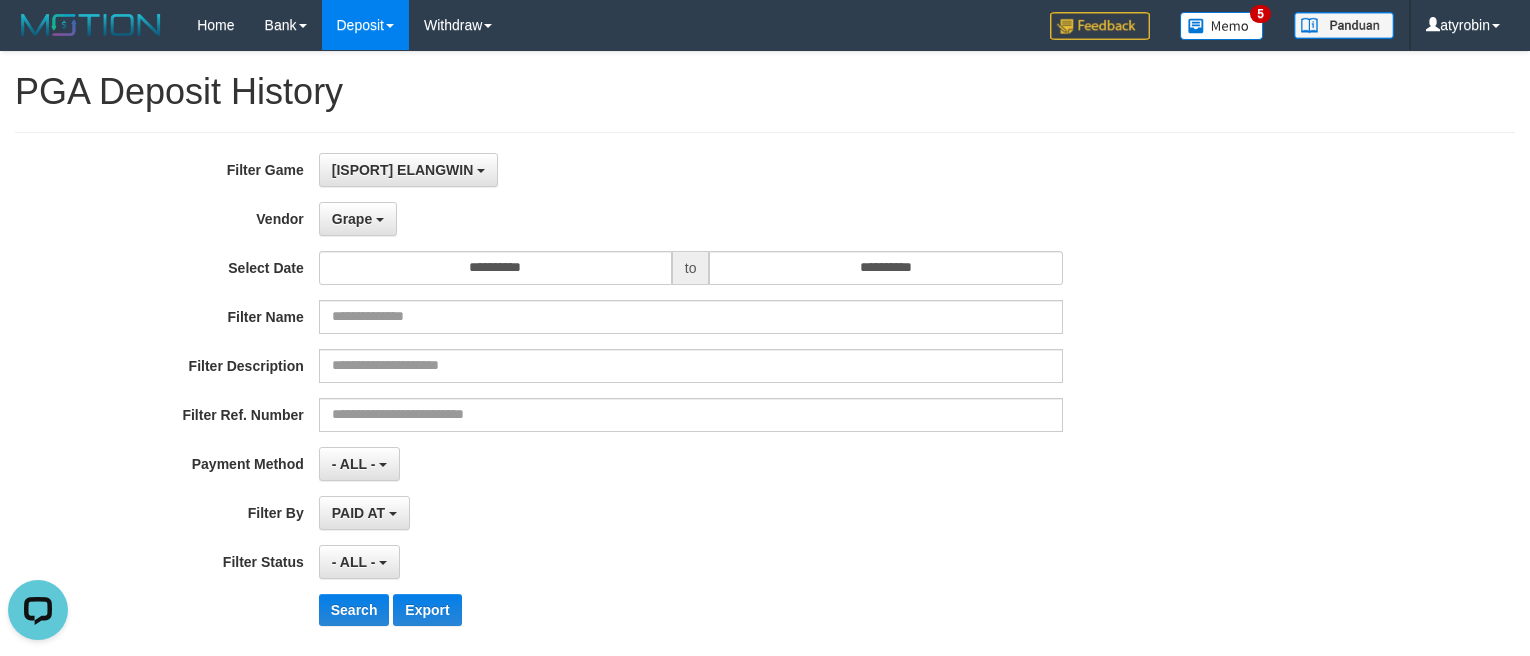 click on "PAID AT
PAID AT
CREATED AT" at bounding box center [691, 513] 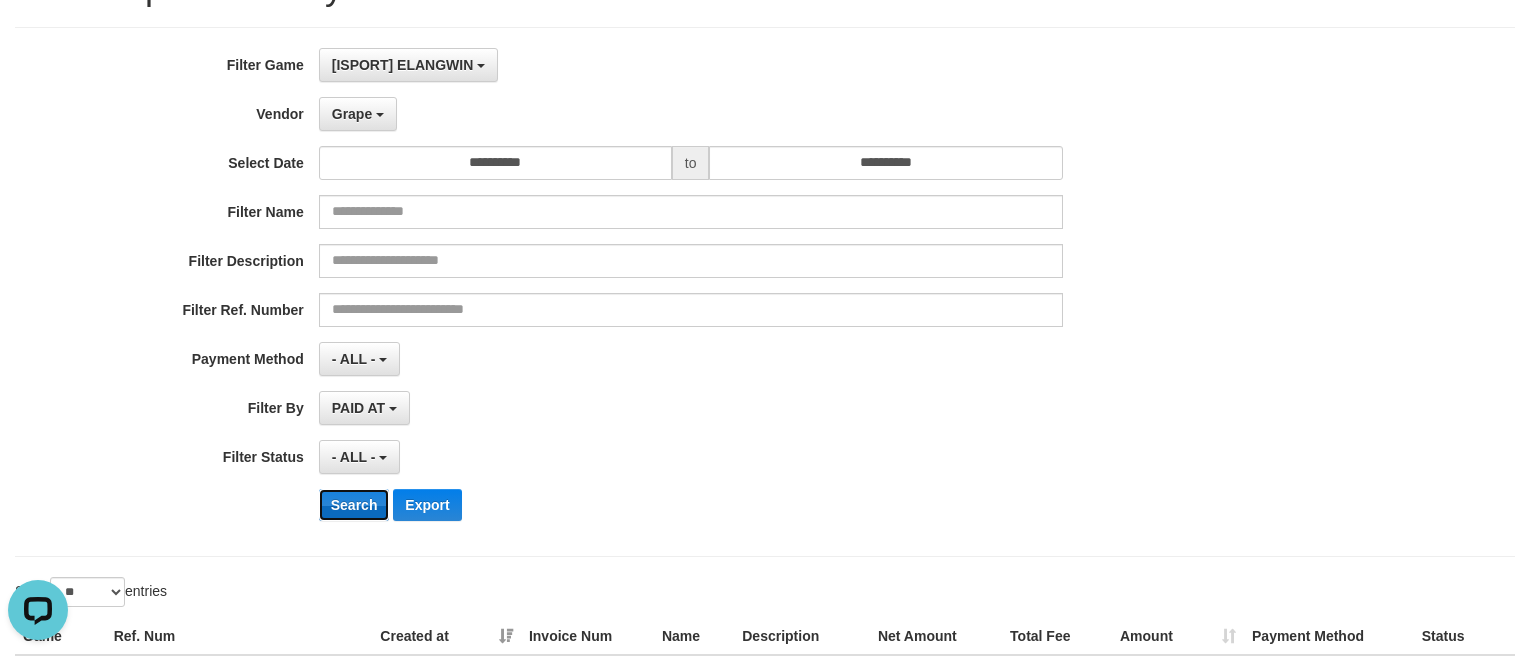 drag, startPoint x: 355, startPoint y: 514, endPoint x: 346, endPoint y: 509, distance: 10.29563 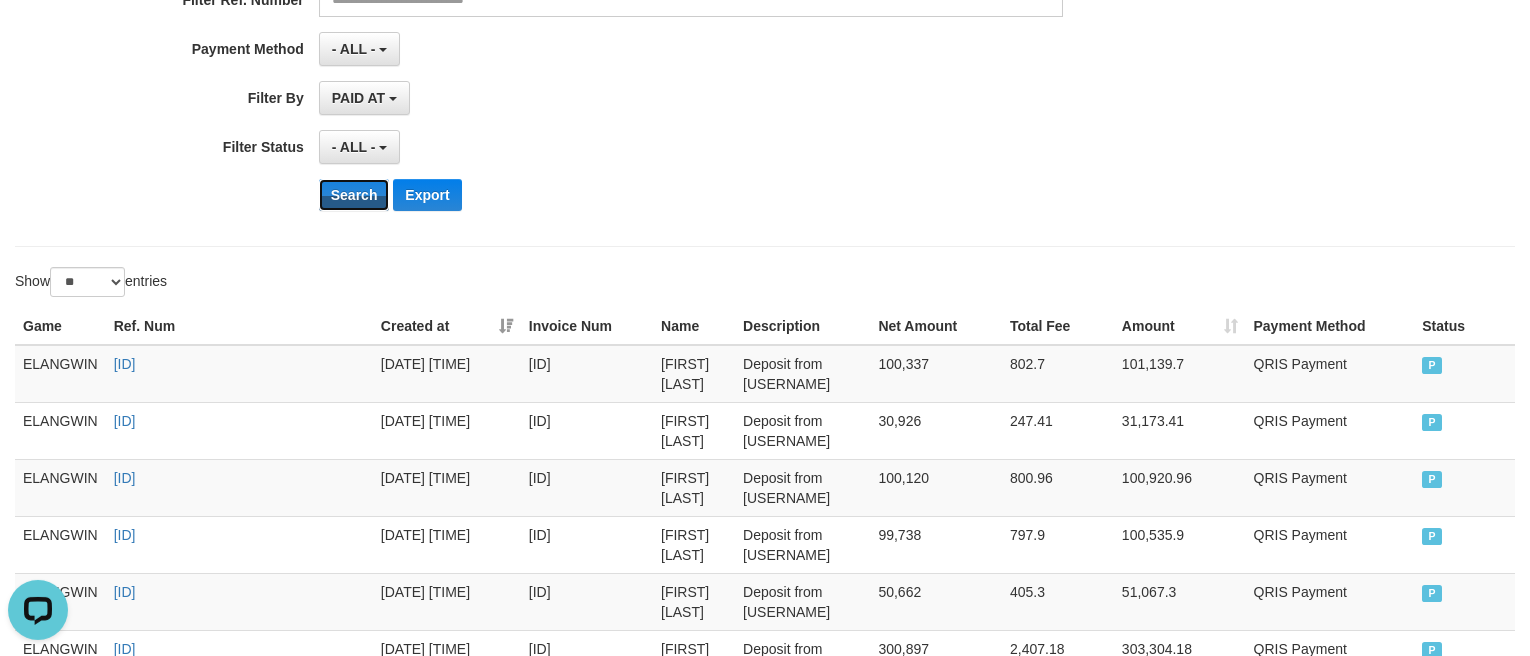 scroll, scrollTop: 420, scrollLeft: 0, axis: vertical 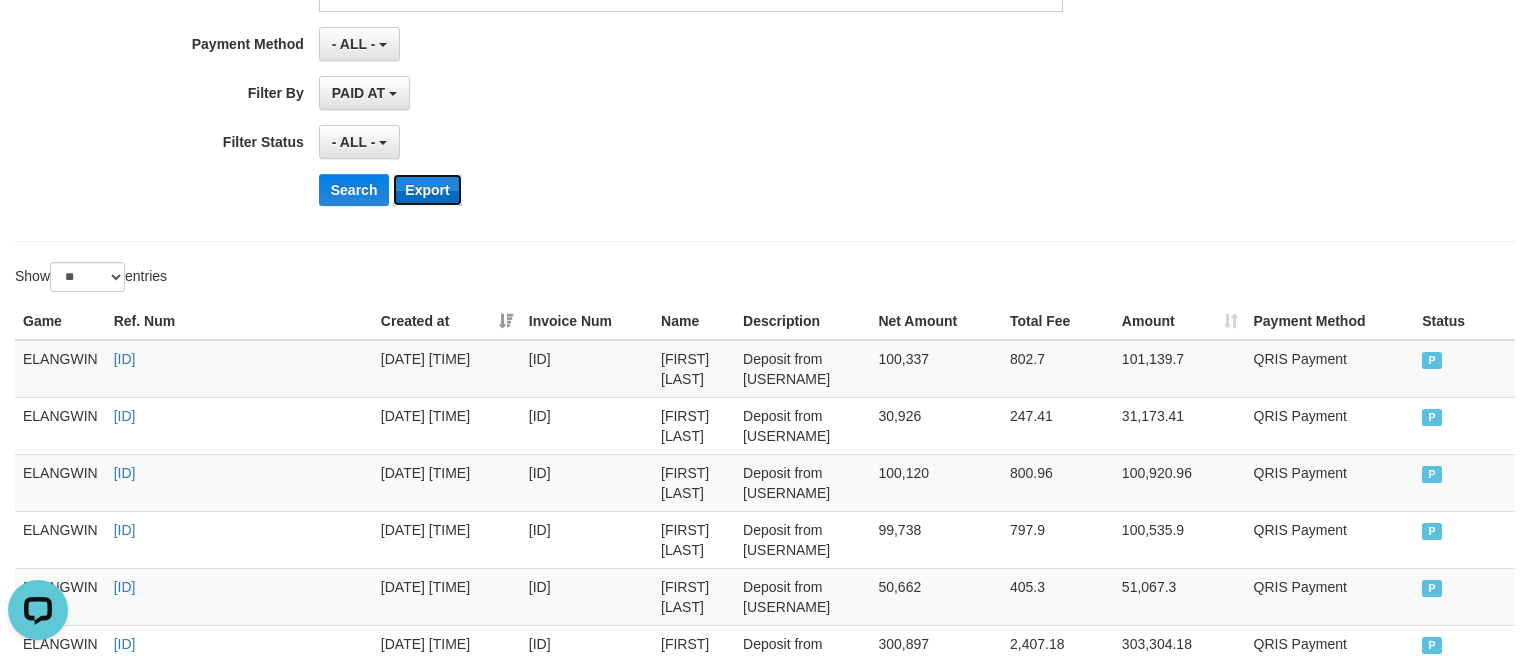 click on "Export" at bounding box center (427, 190) 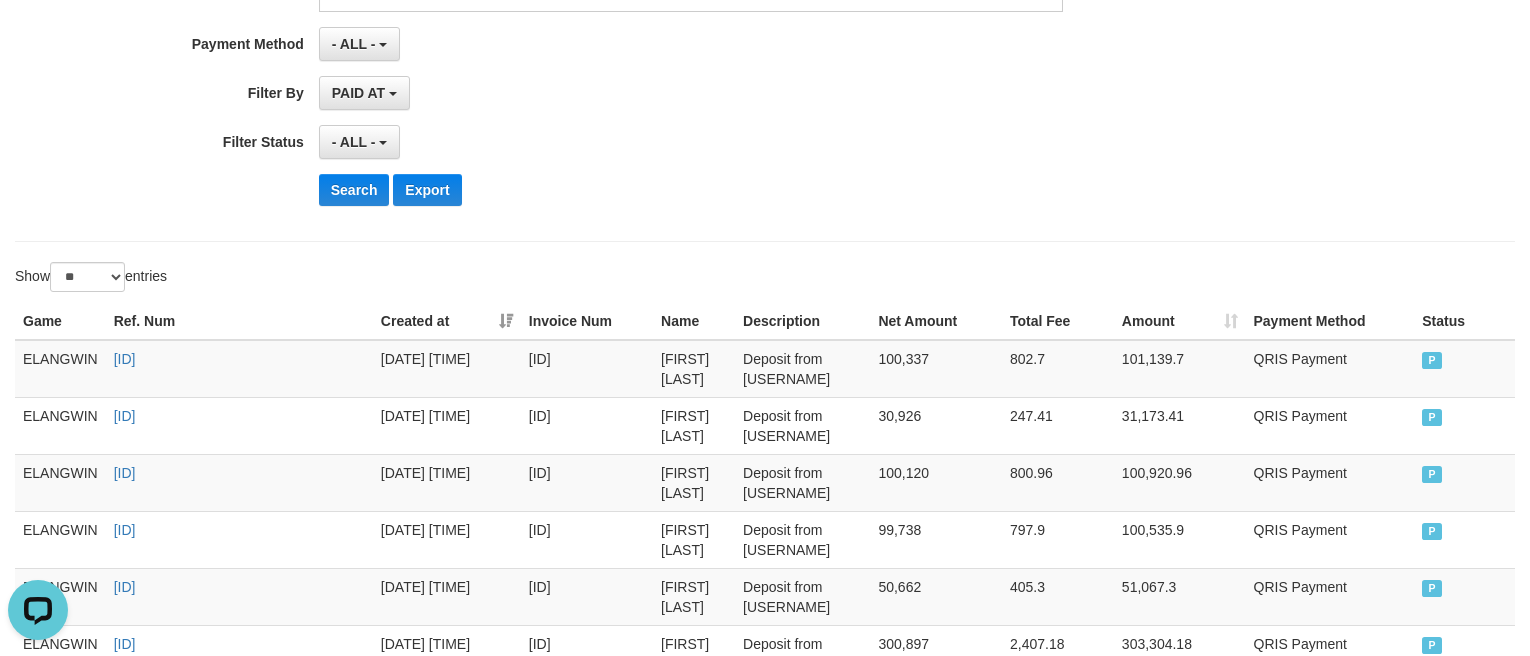 drag, startPoint x: 268, startPoint y: 235, endPoint x: 286, endPoint y: 234, distance: 18.027756 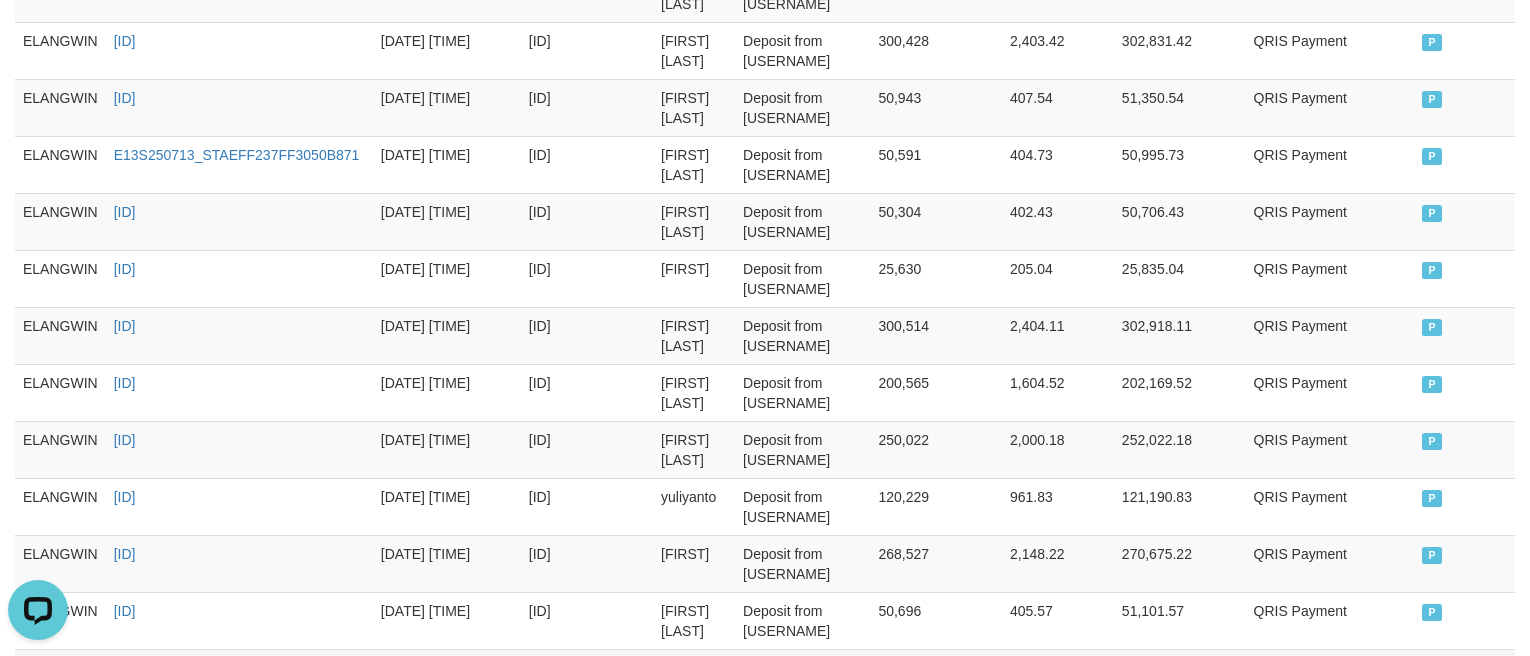 scroll, scrollTop: 1775, scrollLeft: 0, axis: vertical 